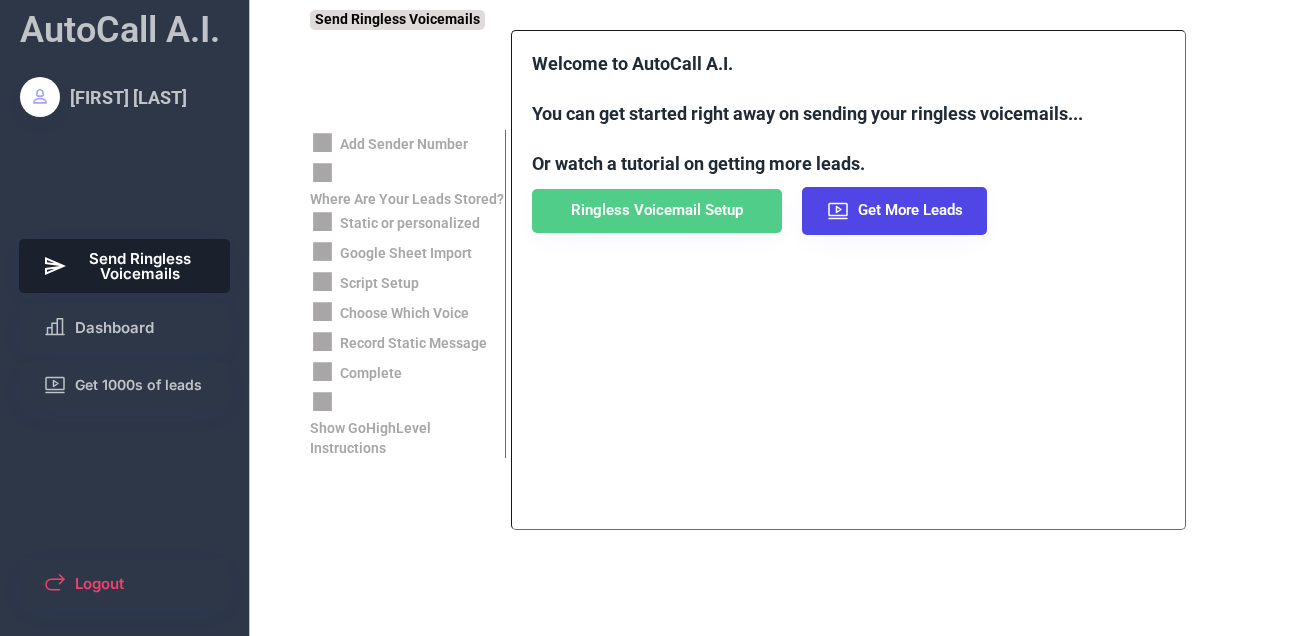 scroll, scrollTop: 0, scrollLeft: 0, axis: both 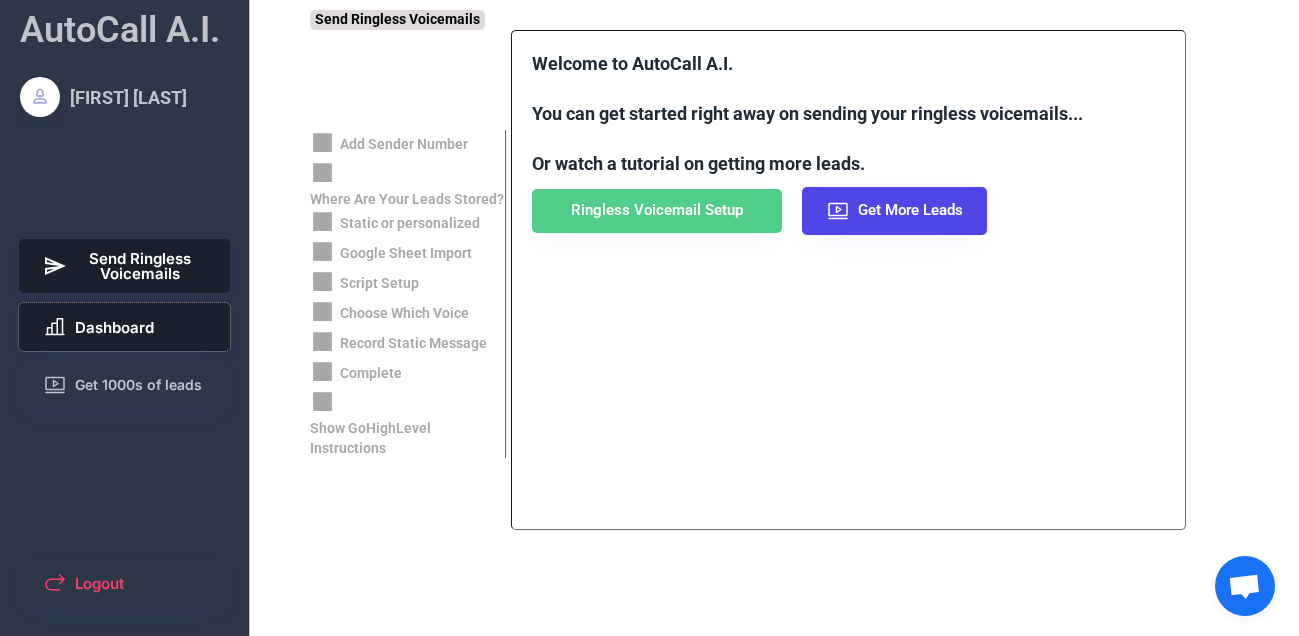 click on "Dashboard" at bounding box center (114, 327) 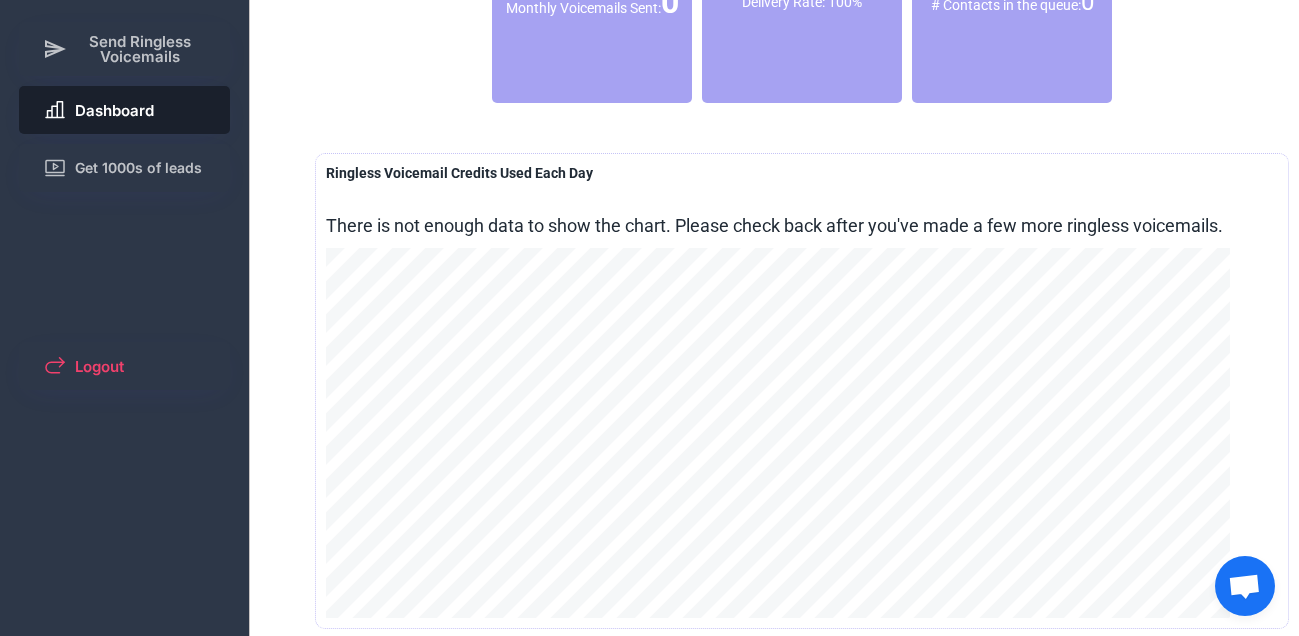 scroll, scrollTop: 230, scrollLeft: 0, axis: vertical 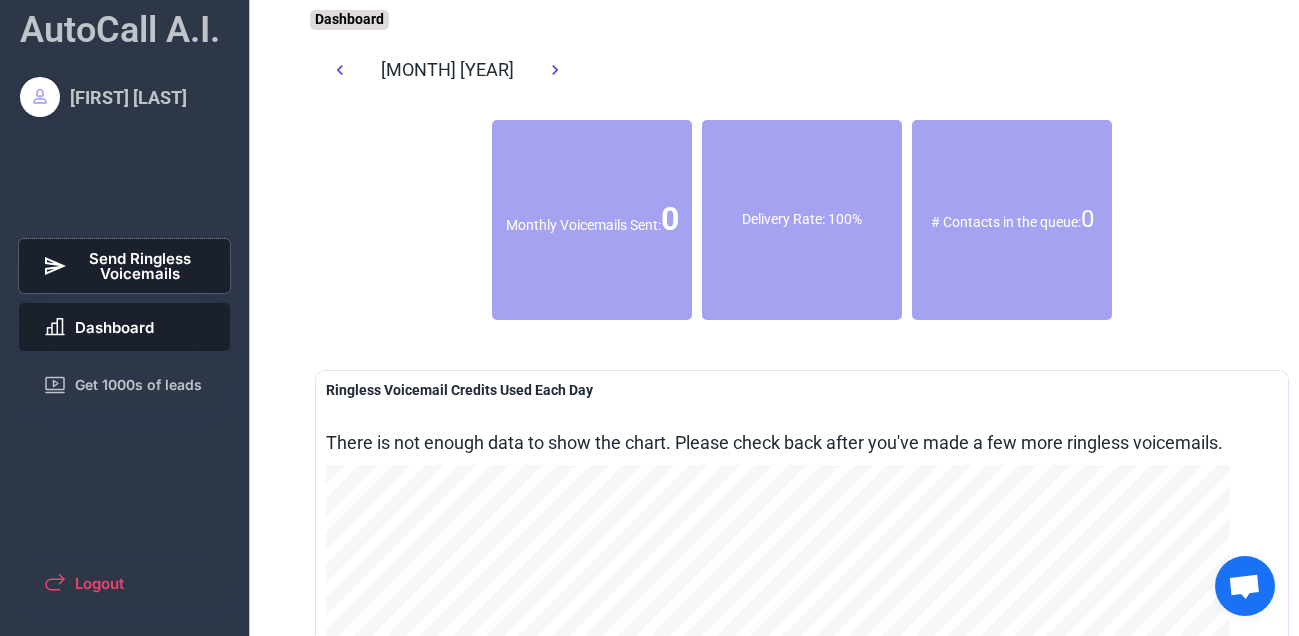 click on "Send Ringless Voicemails" at bounding box center [141, 266] 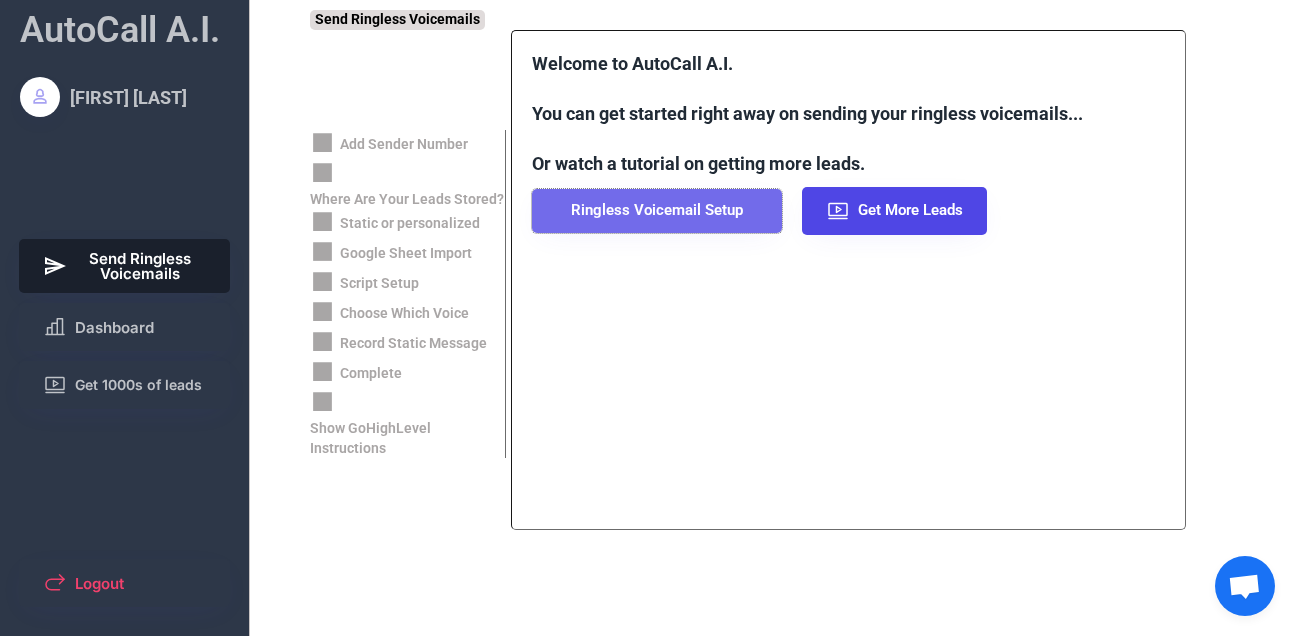 click on "Ringless Voicemail Setup" at bounding box center [657, 211] 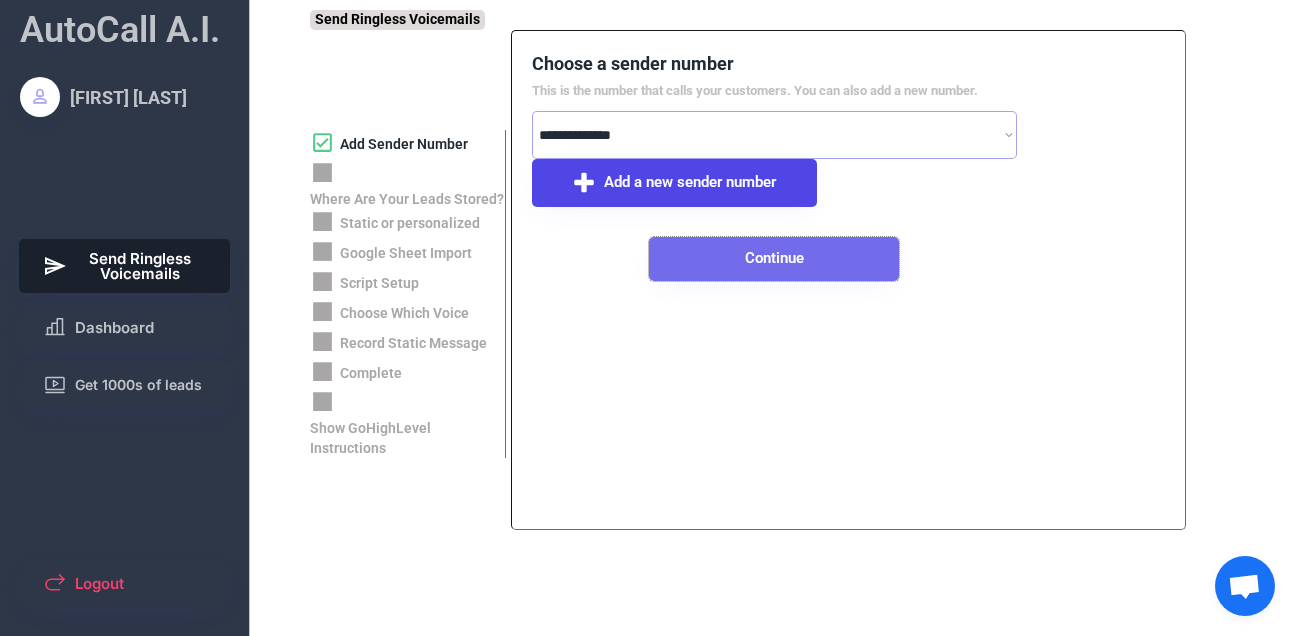 click on "Continue" at bounding box center (774, 259) 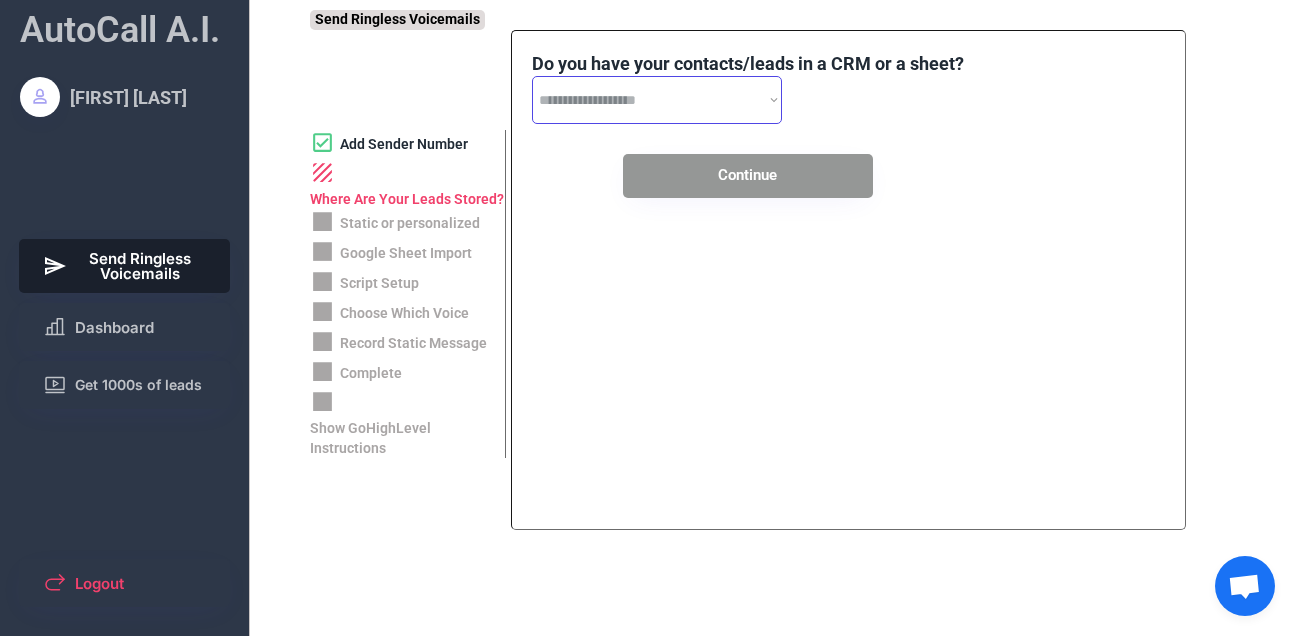 click on "**********" at bounding box center (657, 100) 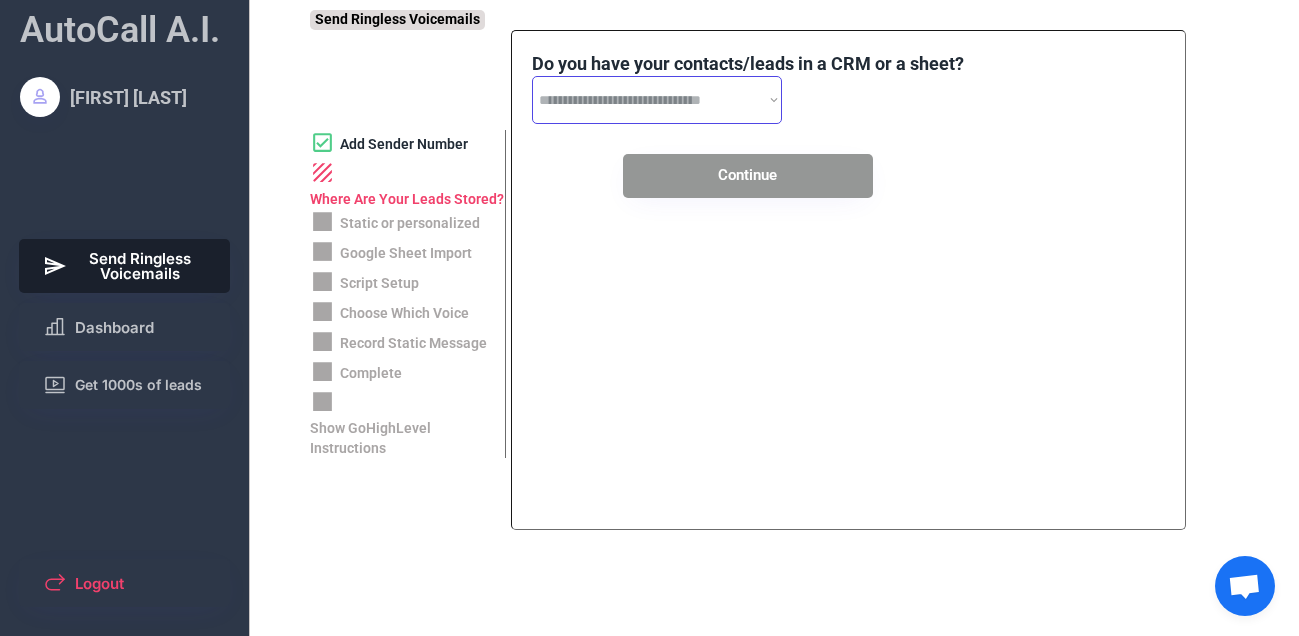 click on "**********" at bounding box center [657, 100] 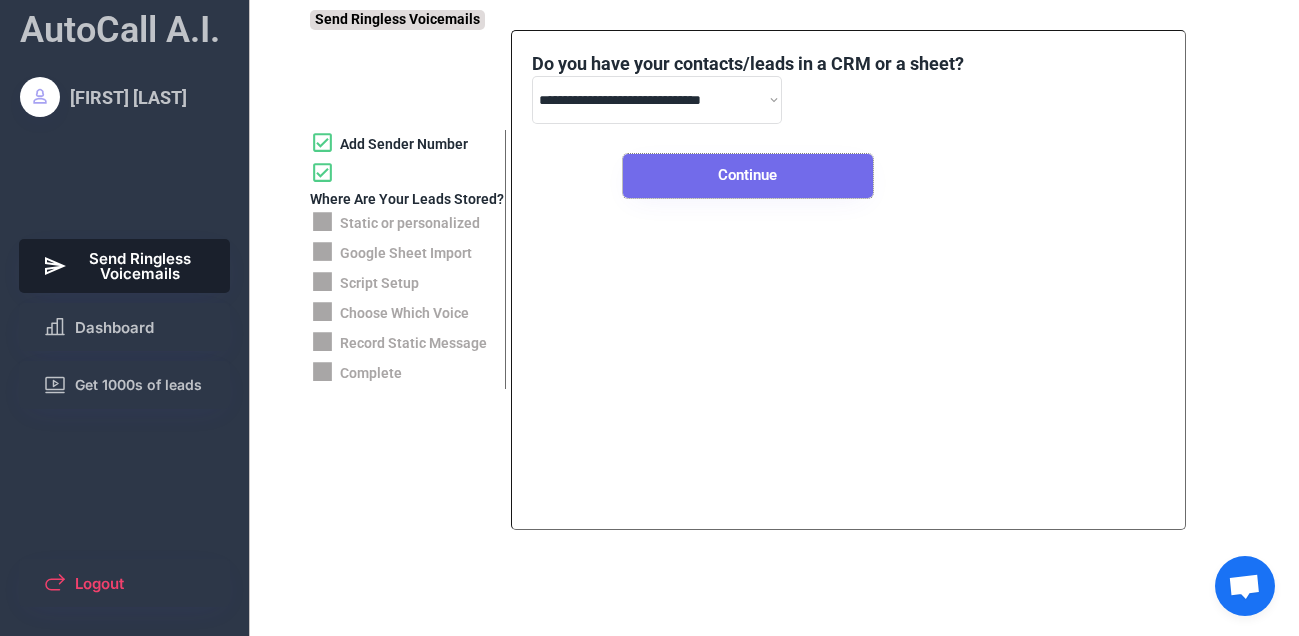 click on "Continue" at bounding box center [748, 176] 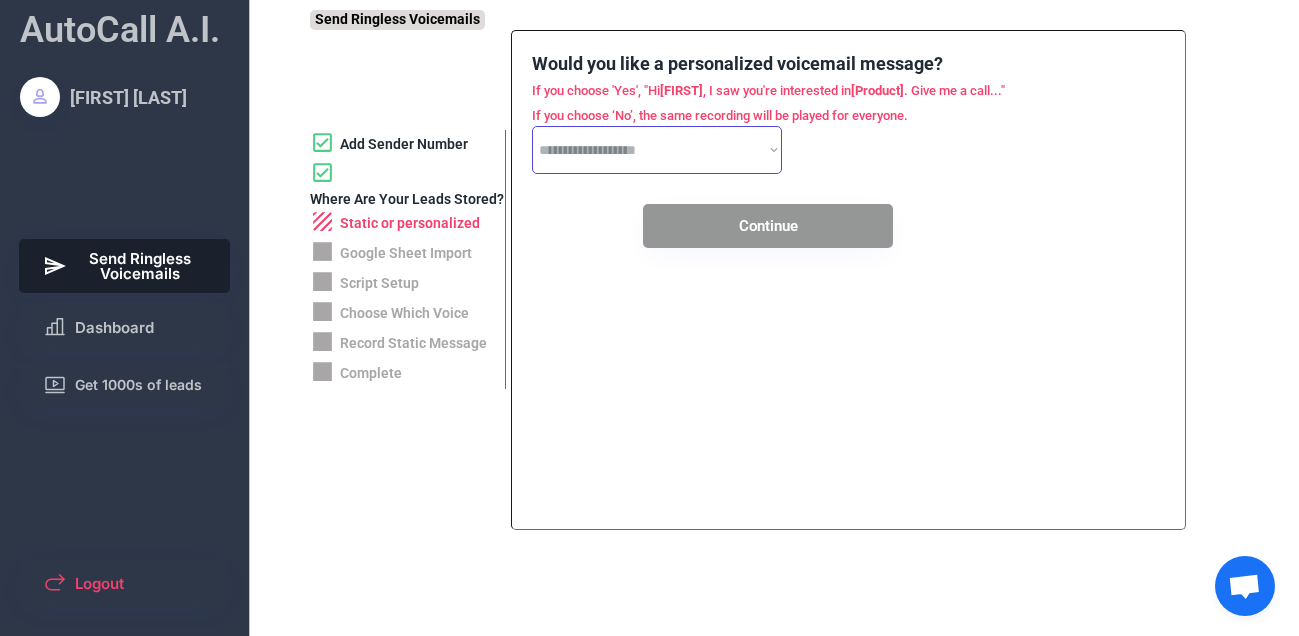 click on "**********" at bounding box center [657, 150] 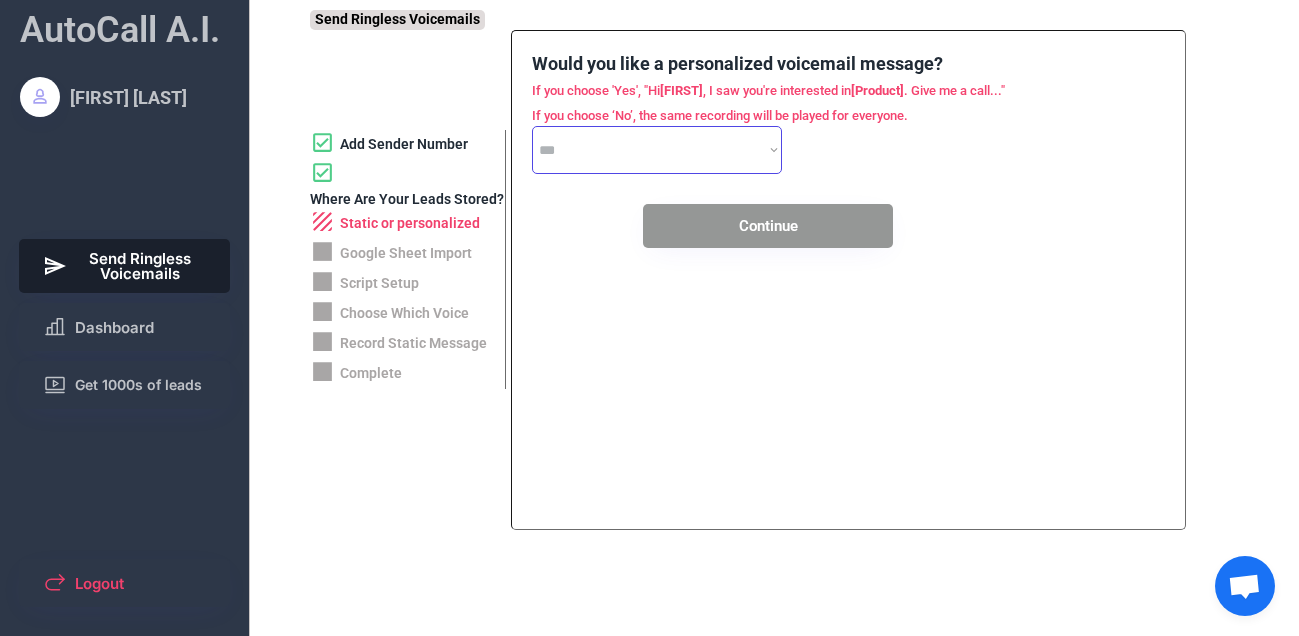 click on "**********" at bounding box center (657, 150) 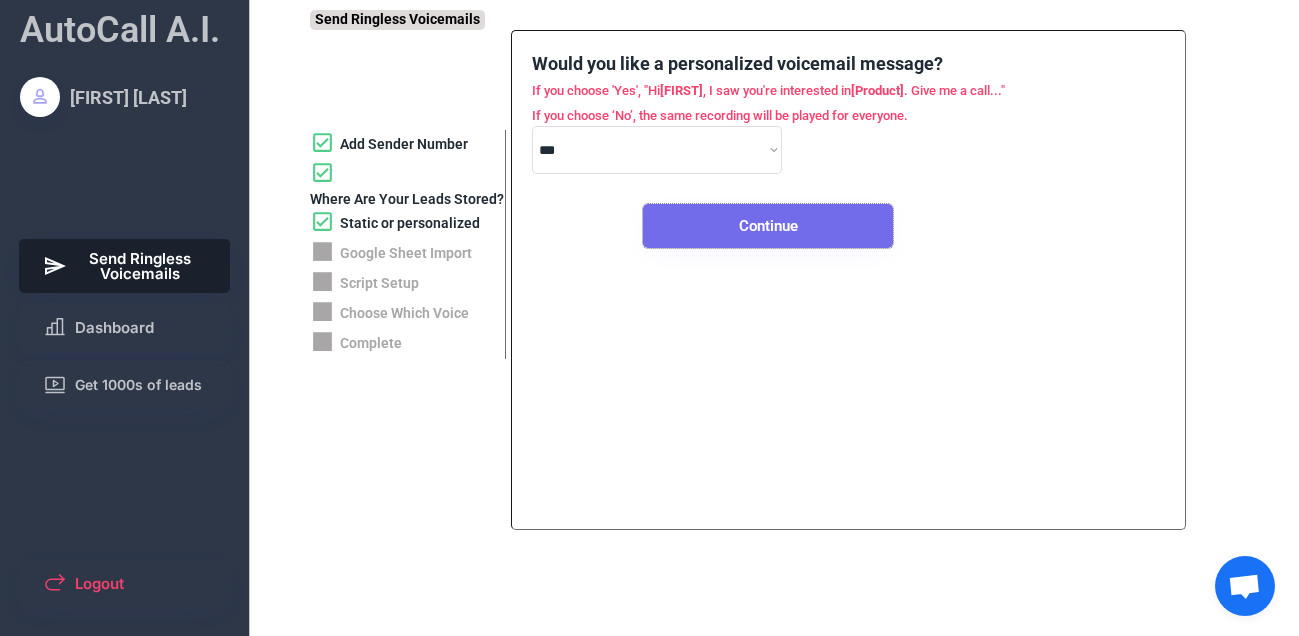 click on "Continue" at bounding box center [768, 226] 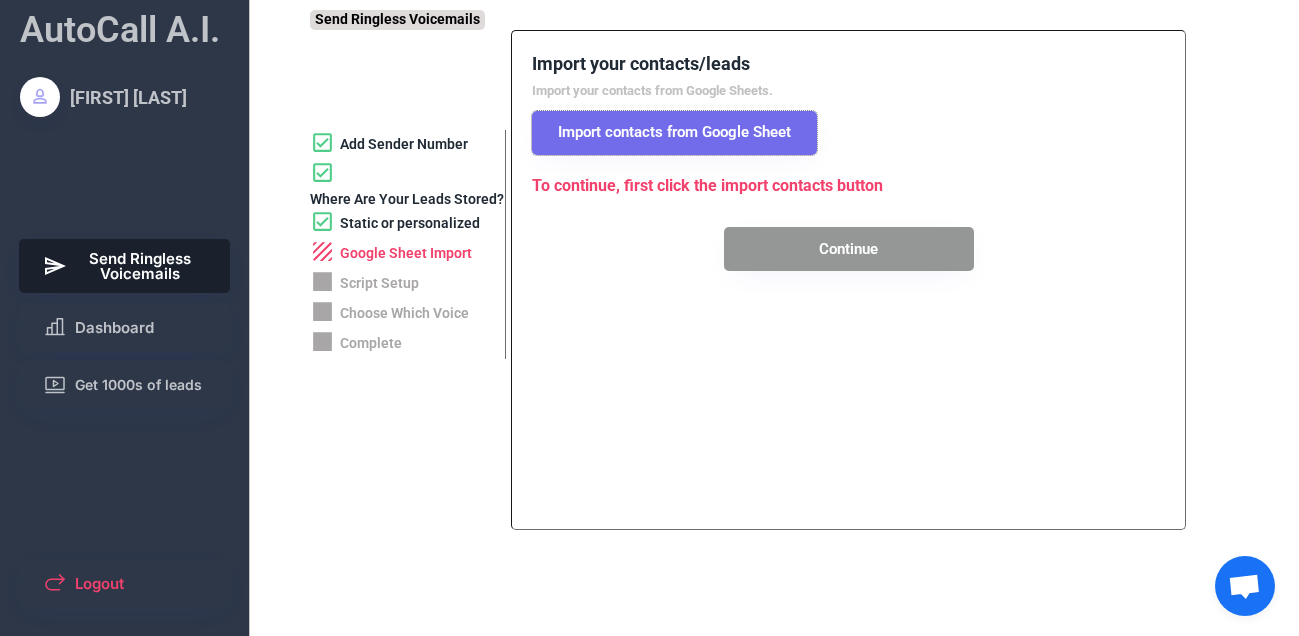 click on "Import contacts from Google Sheet" at bounding box center [674, 133] 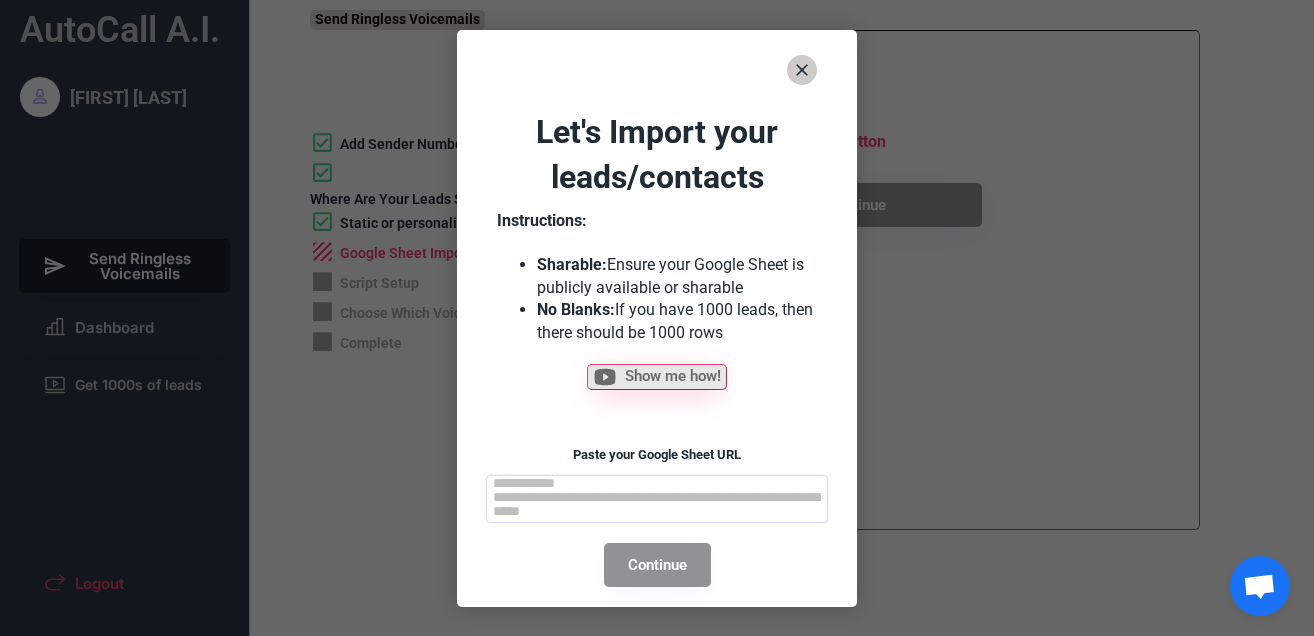 click at bounding box center (657, 499) 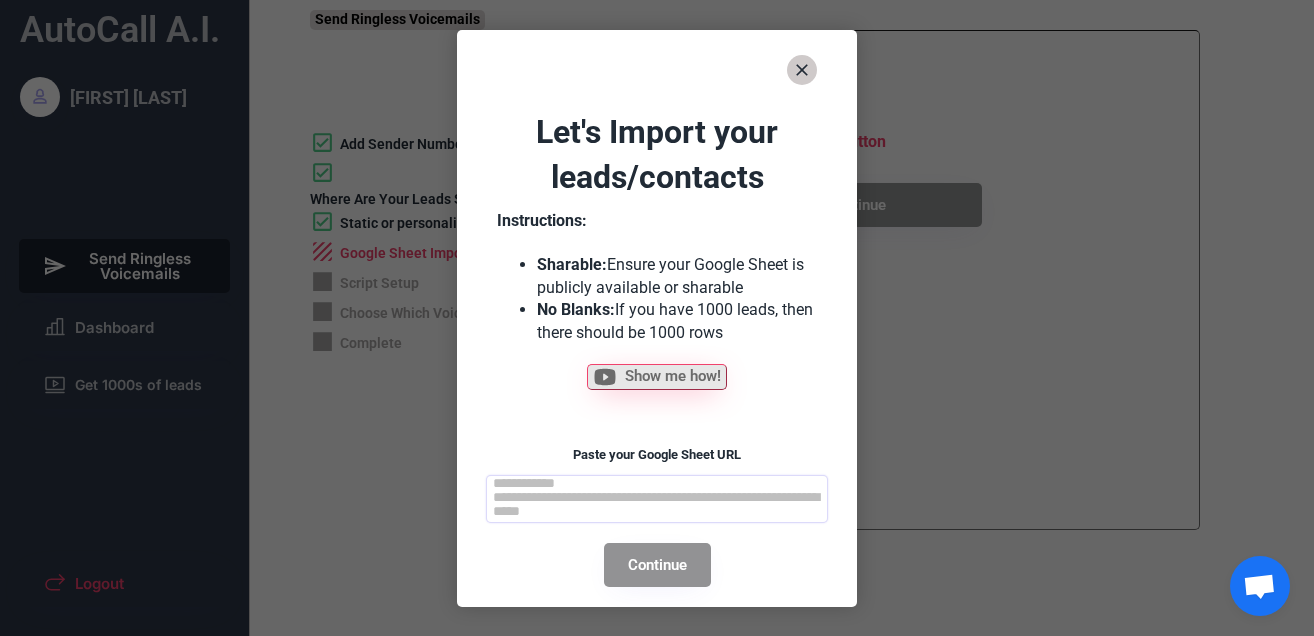 paste on "**********" 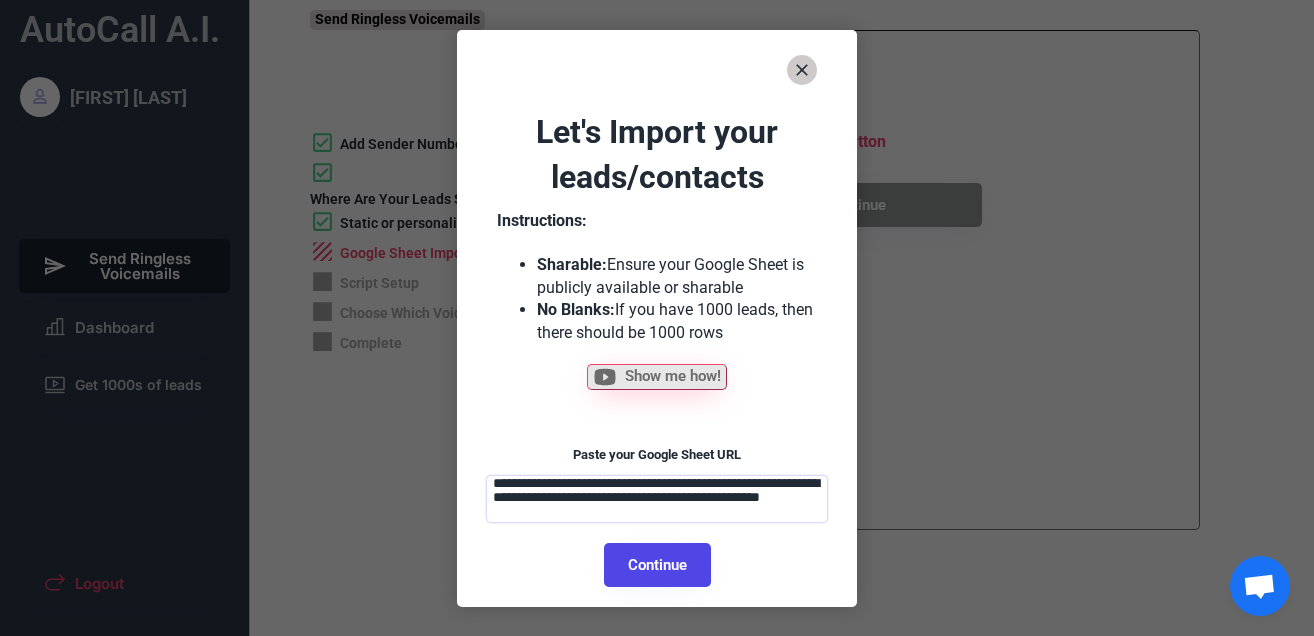 type on "**********" 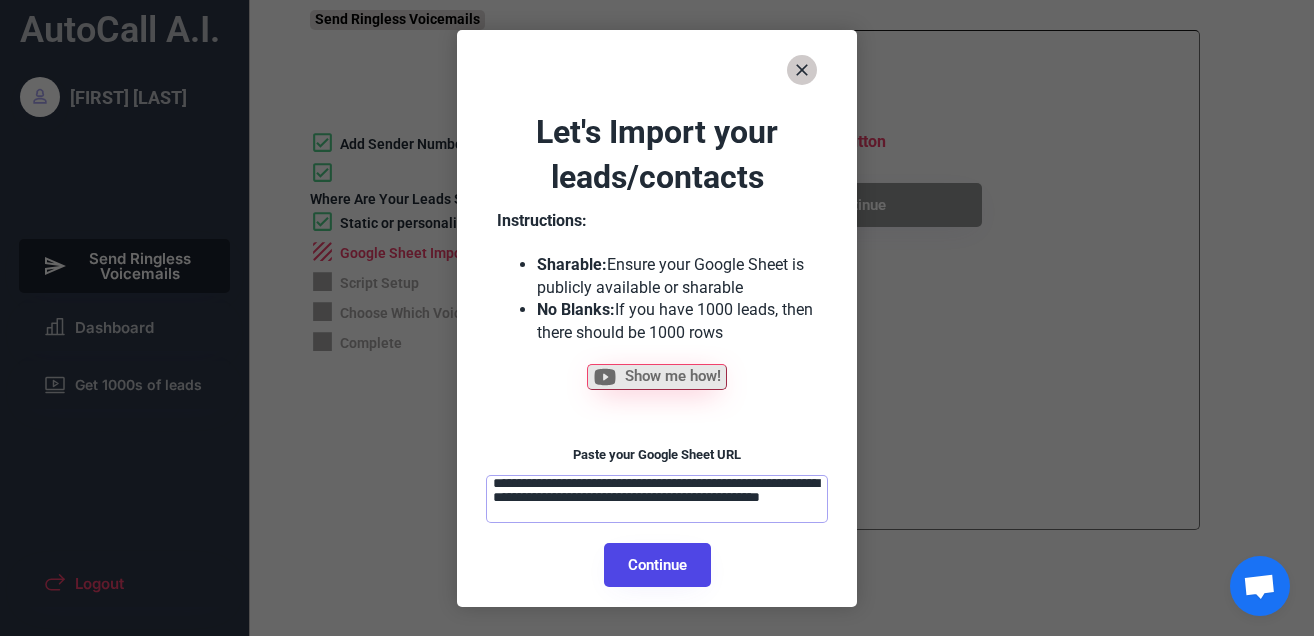 click on "**********" at bounding box center (657, 348) 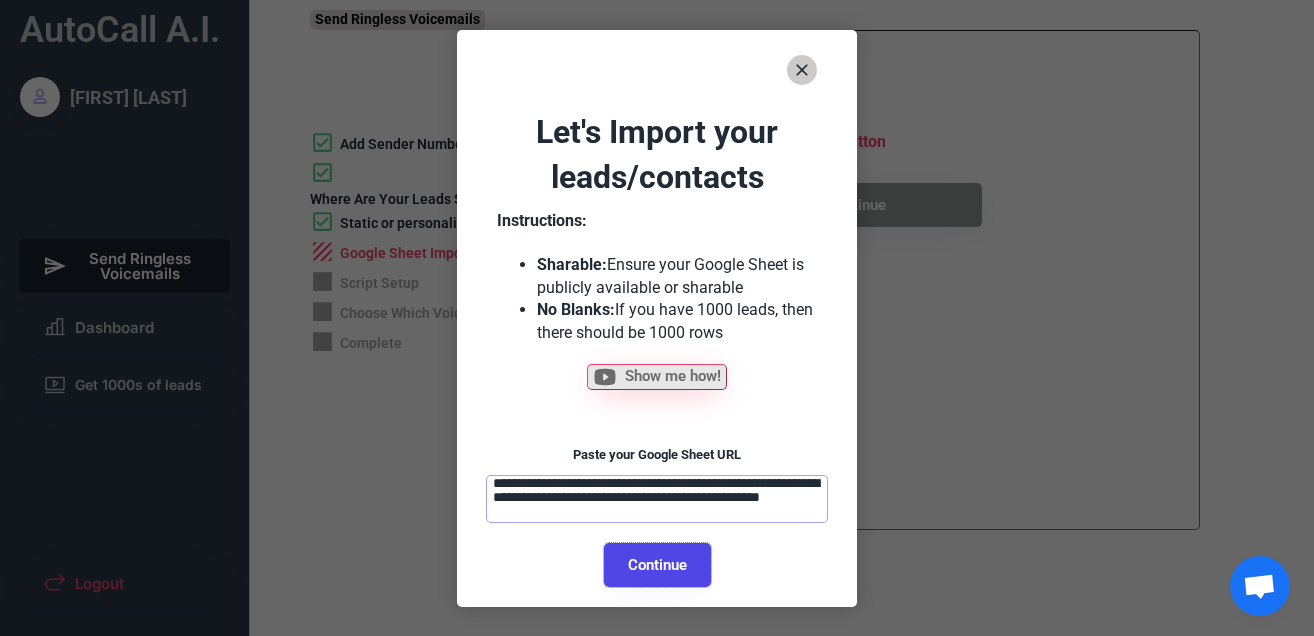 click on "Continue" at bounding box center [657, 565] 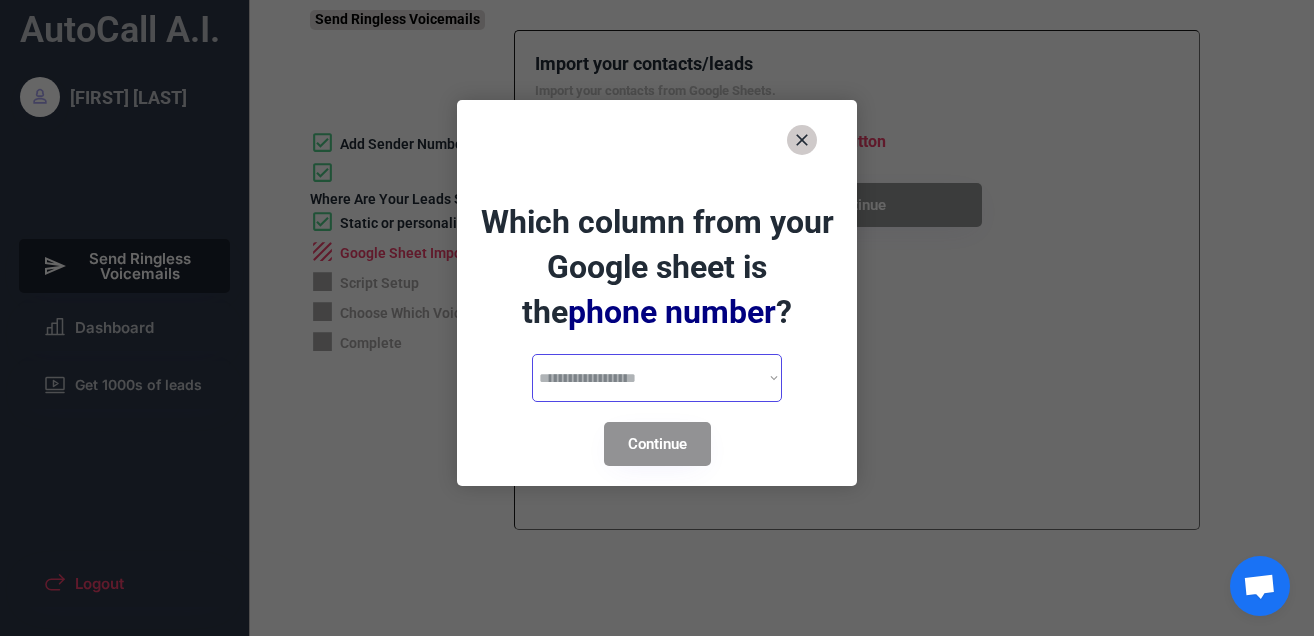 click on "**********" at bounding box center (657, 378) 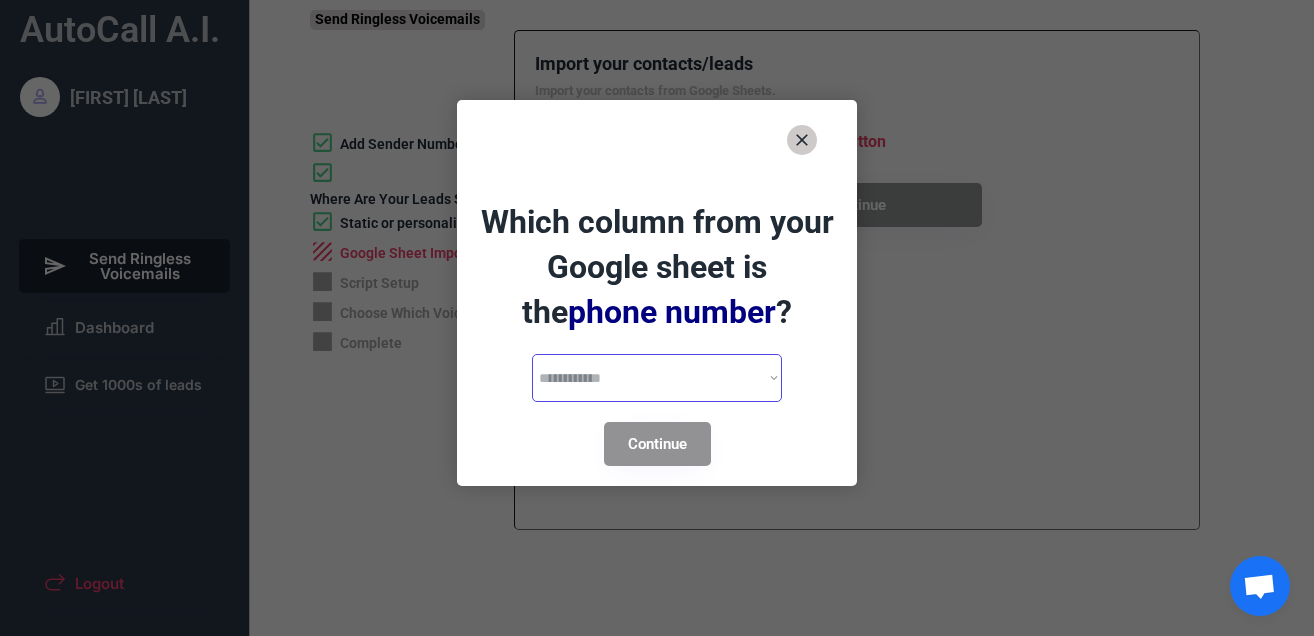 click on "**********" at bounding box center [657, 378] 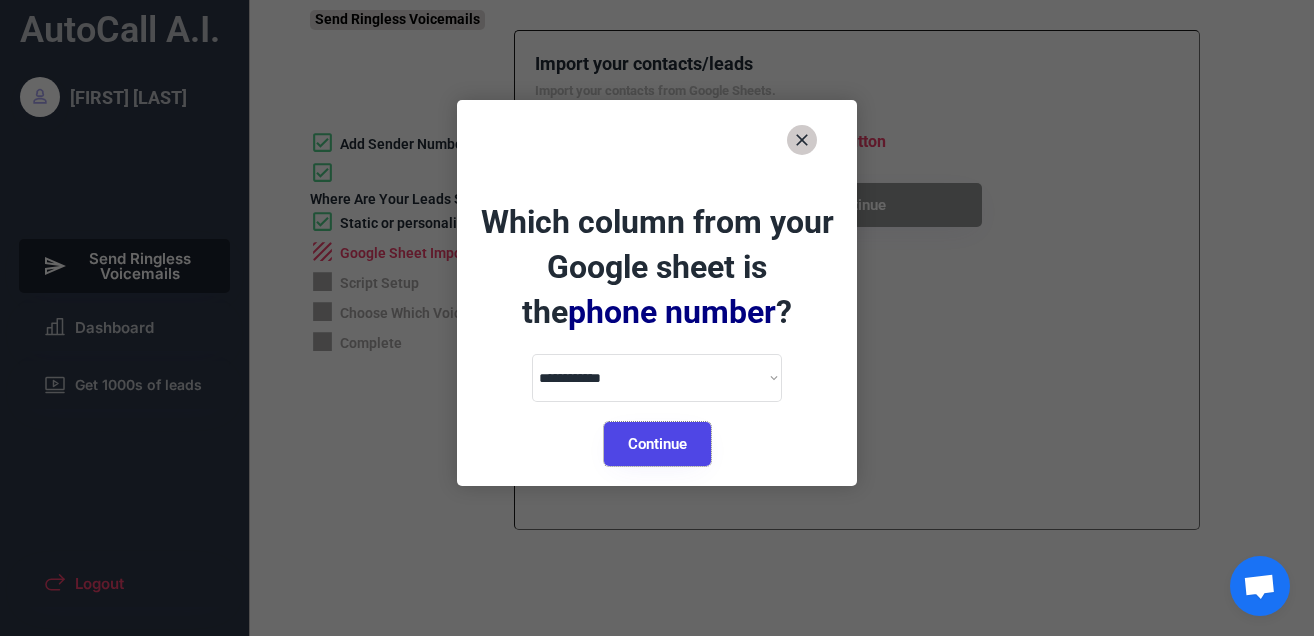 click on "Continue" at bounding box center [657, 444] 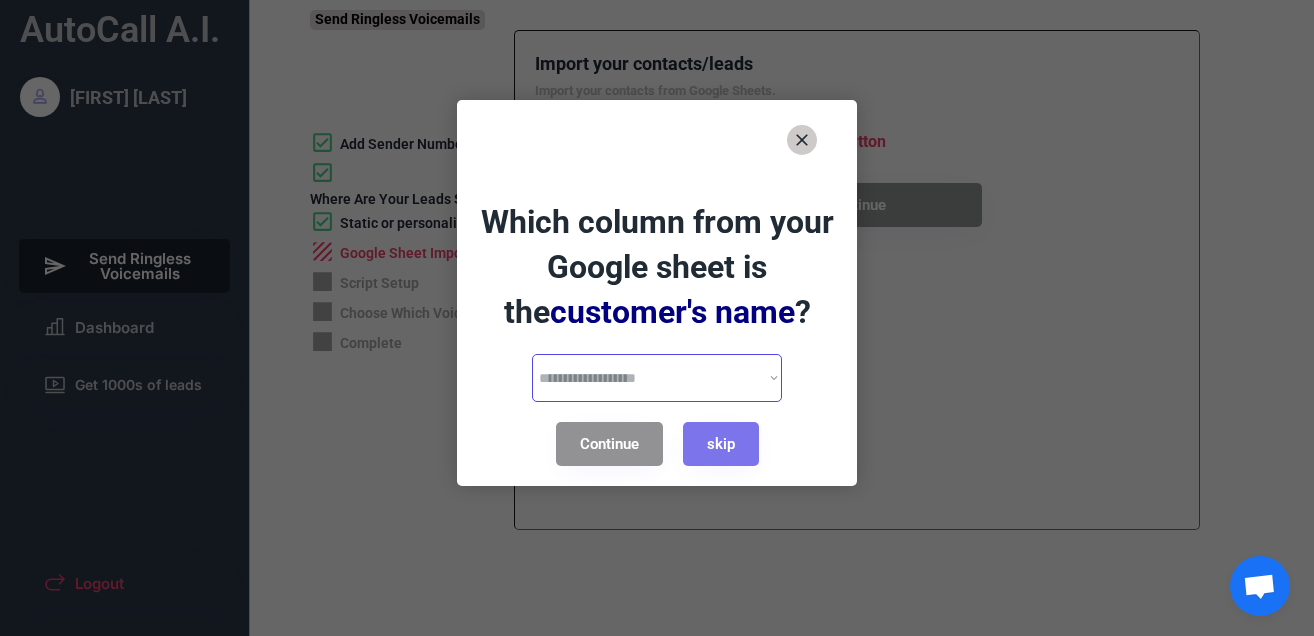 click on "**********" at bounding box center (657, 378) 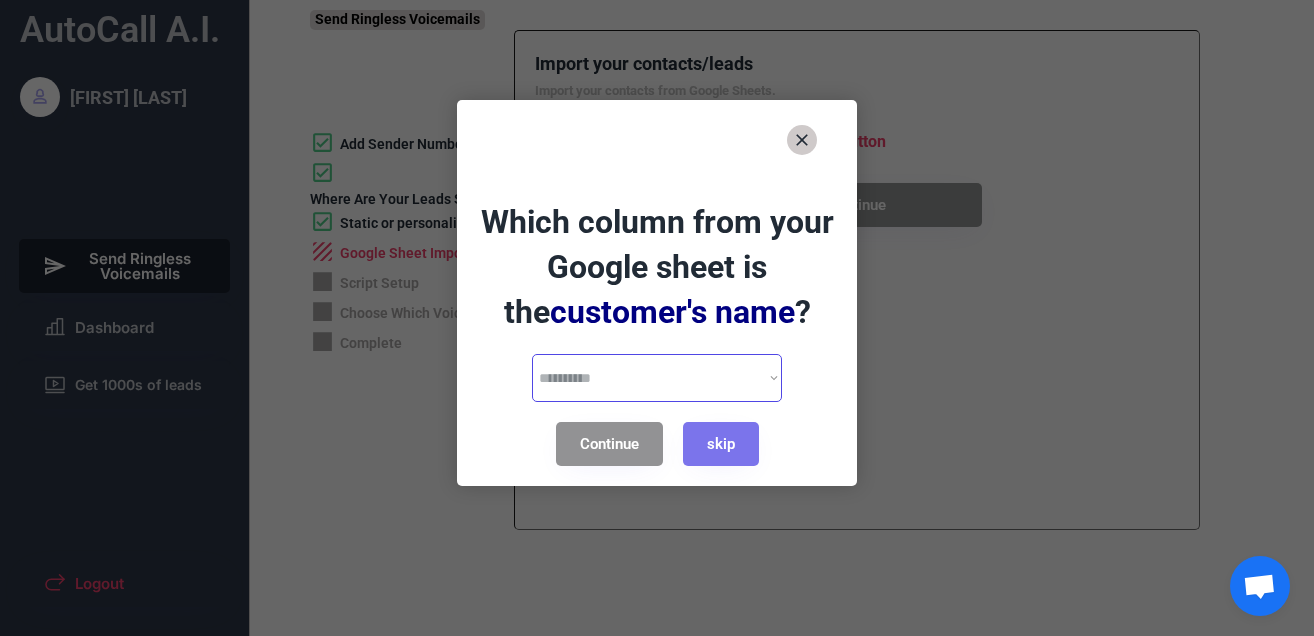 click on "**********" at bounding box center (657, 378) 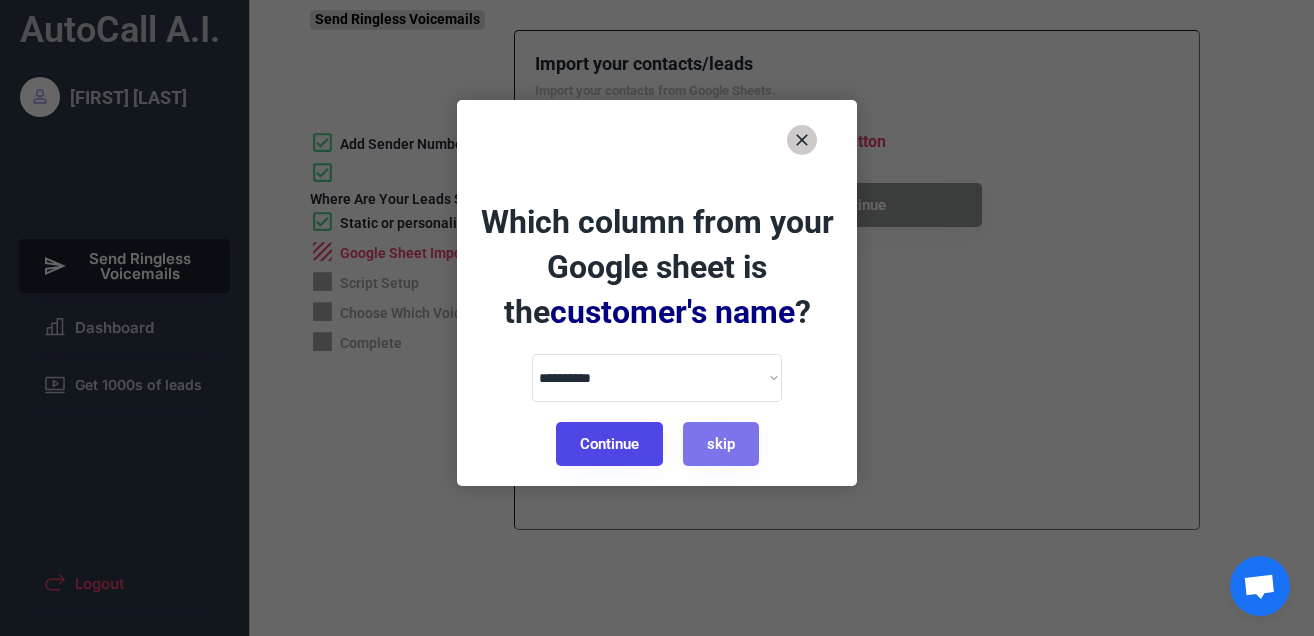 click on "Continue" at bounding box center (609, 444) 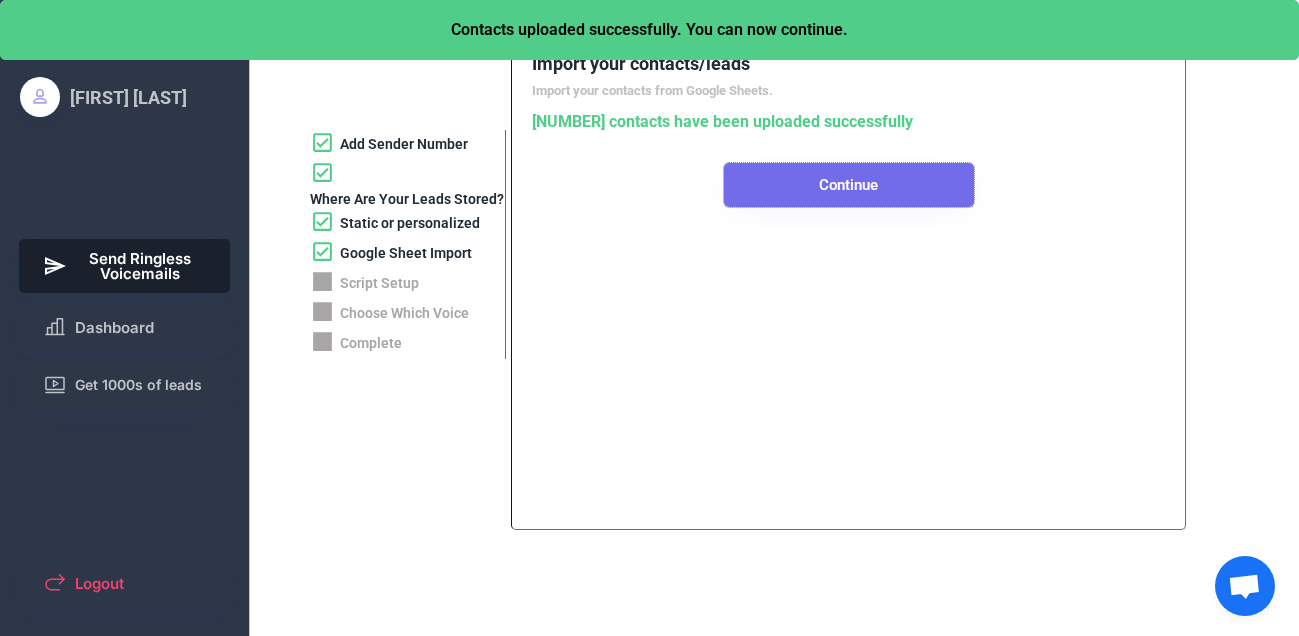 click on "Continue" at bounding box center [849, 185] 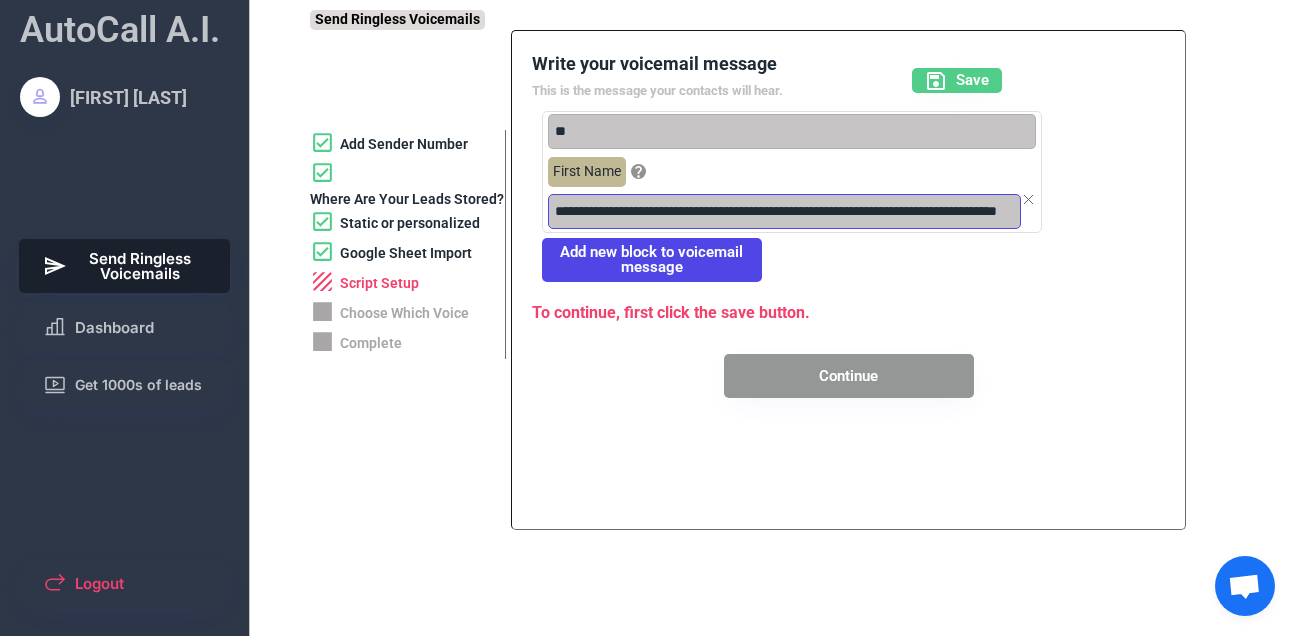 click at bounding box center [784, 211] 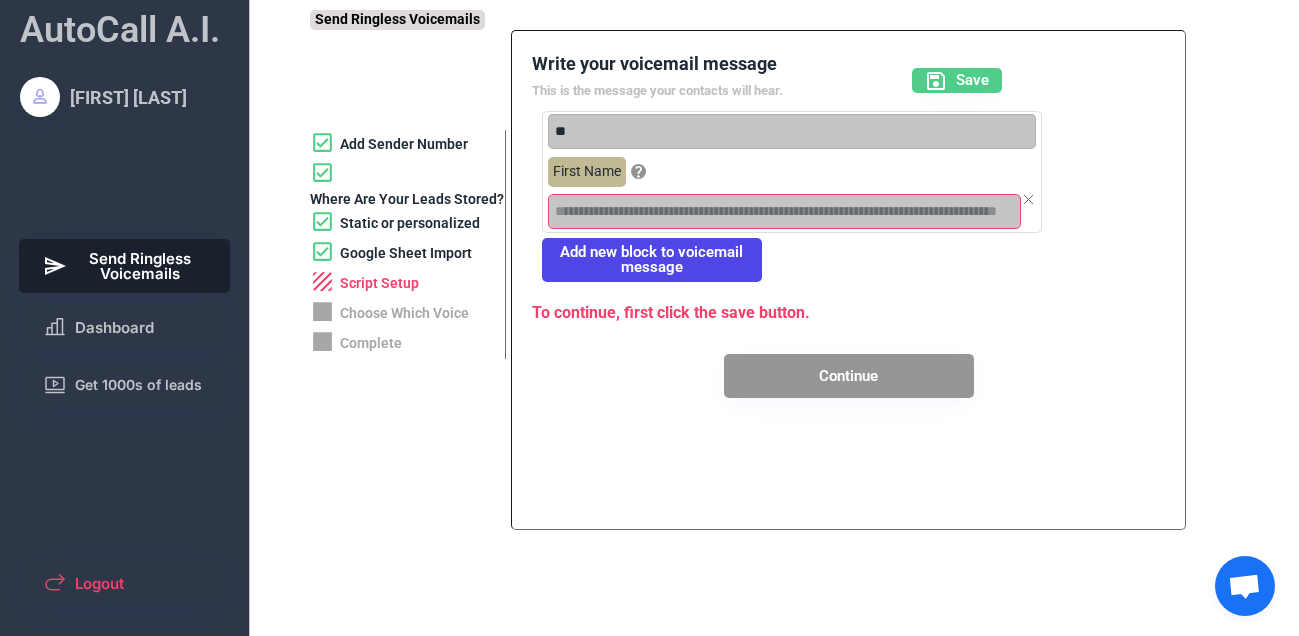 paste on "**********" 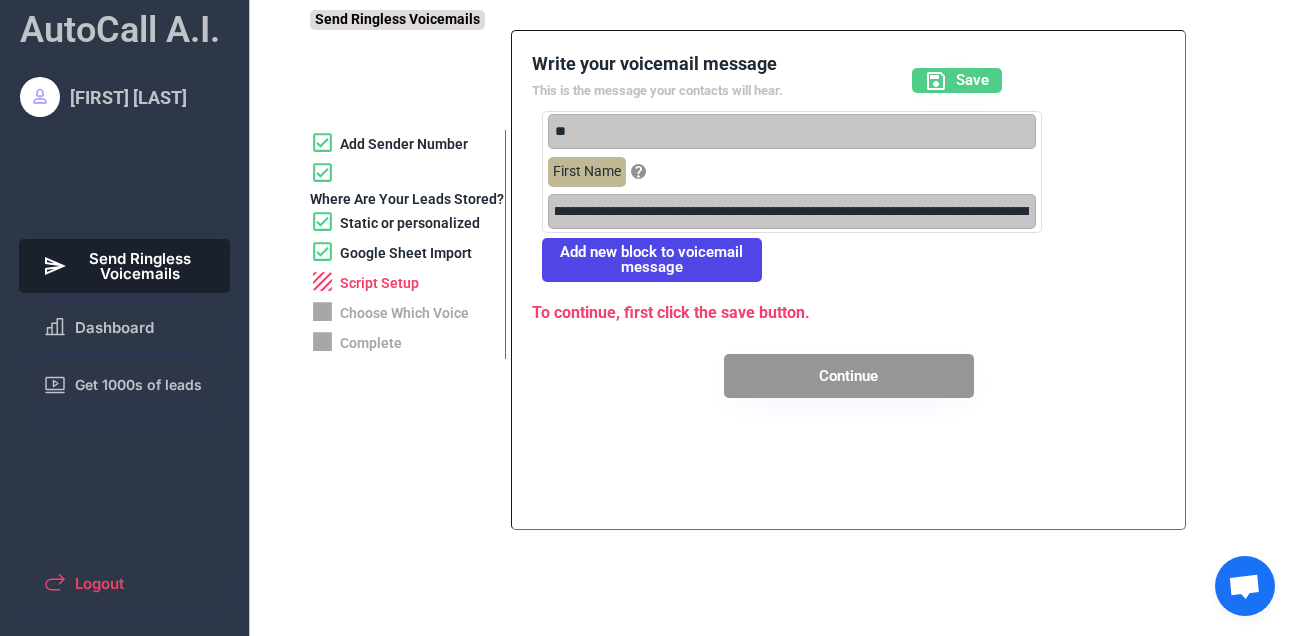 scroll, scrollTop: 0, scrollLeft: 0, axis: both 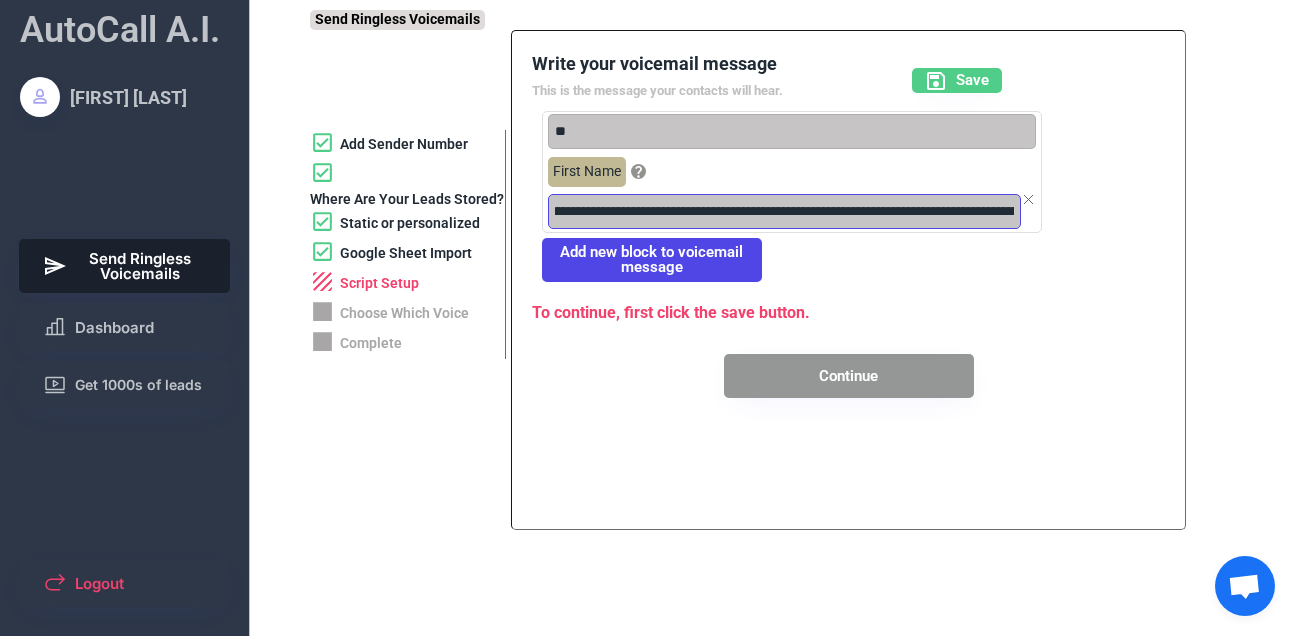 drag, startPoint x: 553, startPoint y: 211, endPoint x: 997, endPoint y: 219, distance: 444.07205 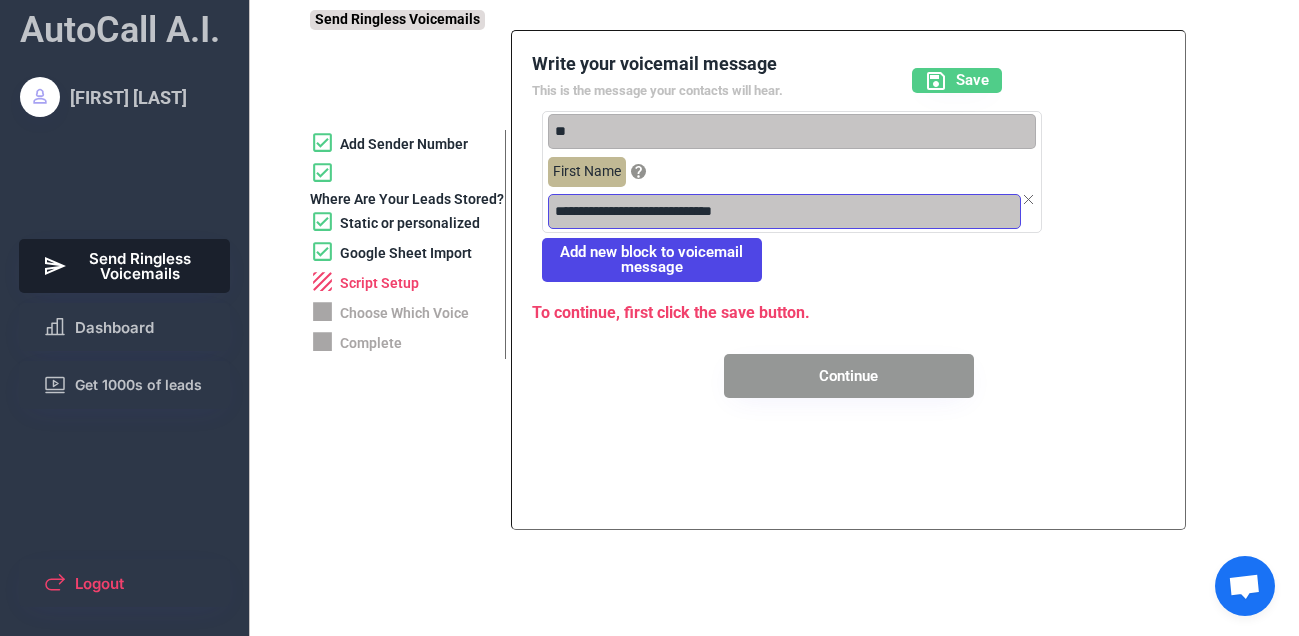 paste on "**********" 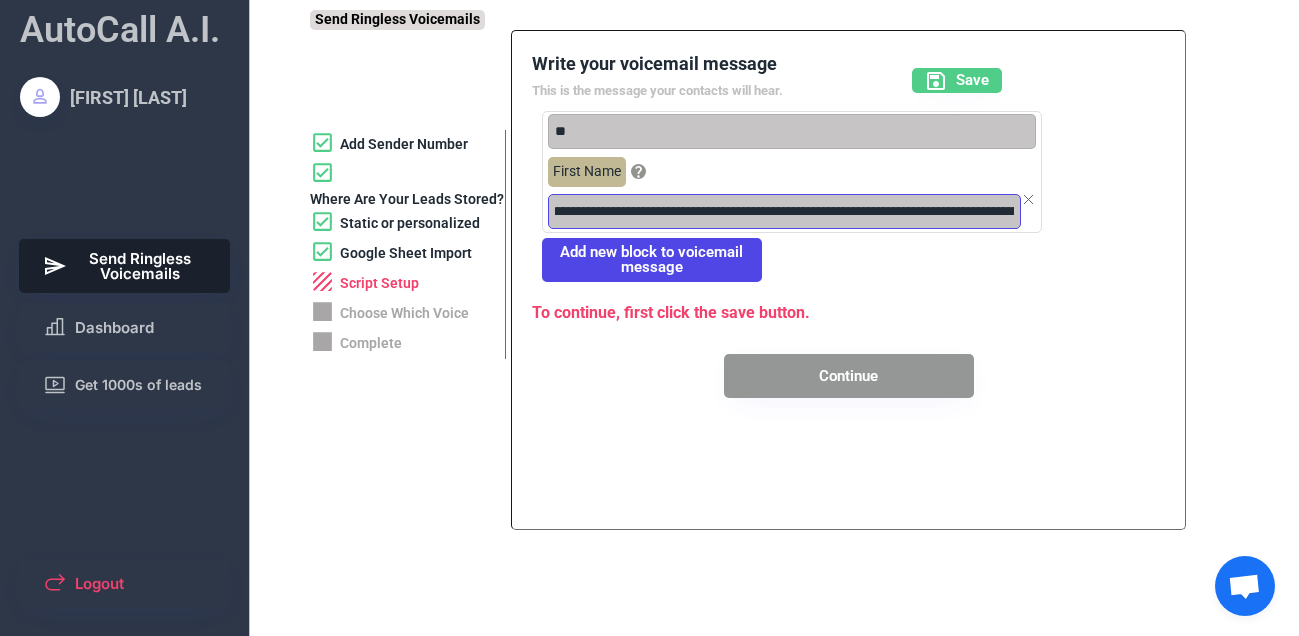 scroll, scrollTop: 0, scrollLeft: 0, axis: both 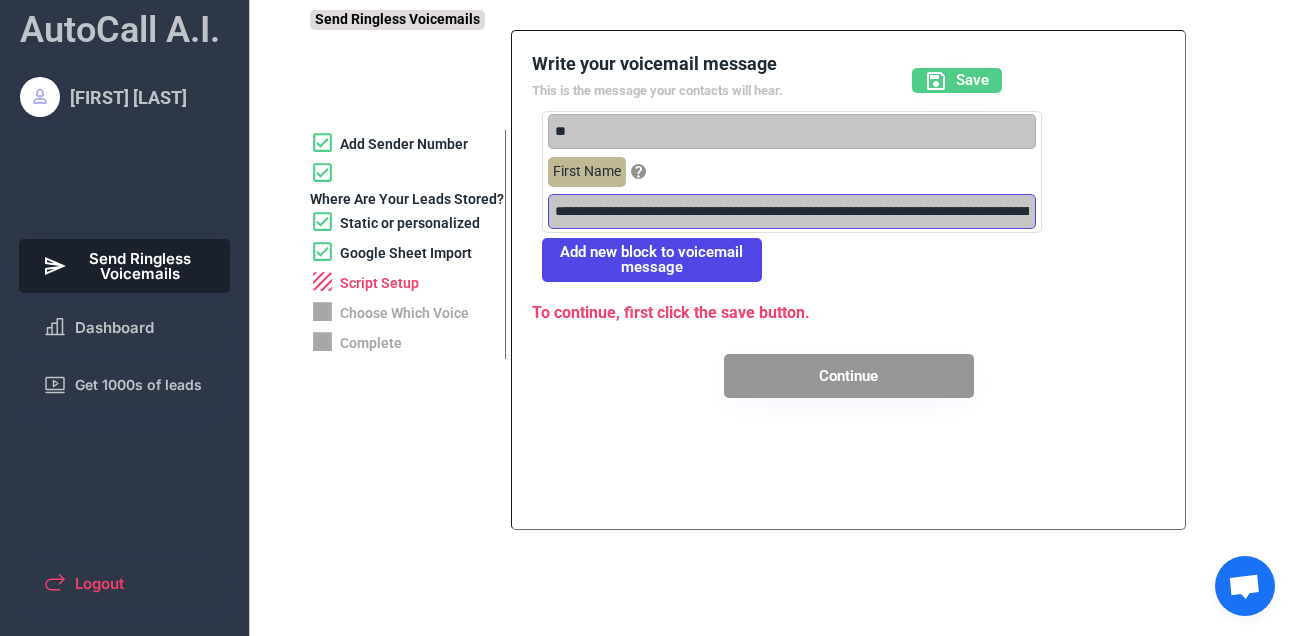 type on "**********" 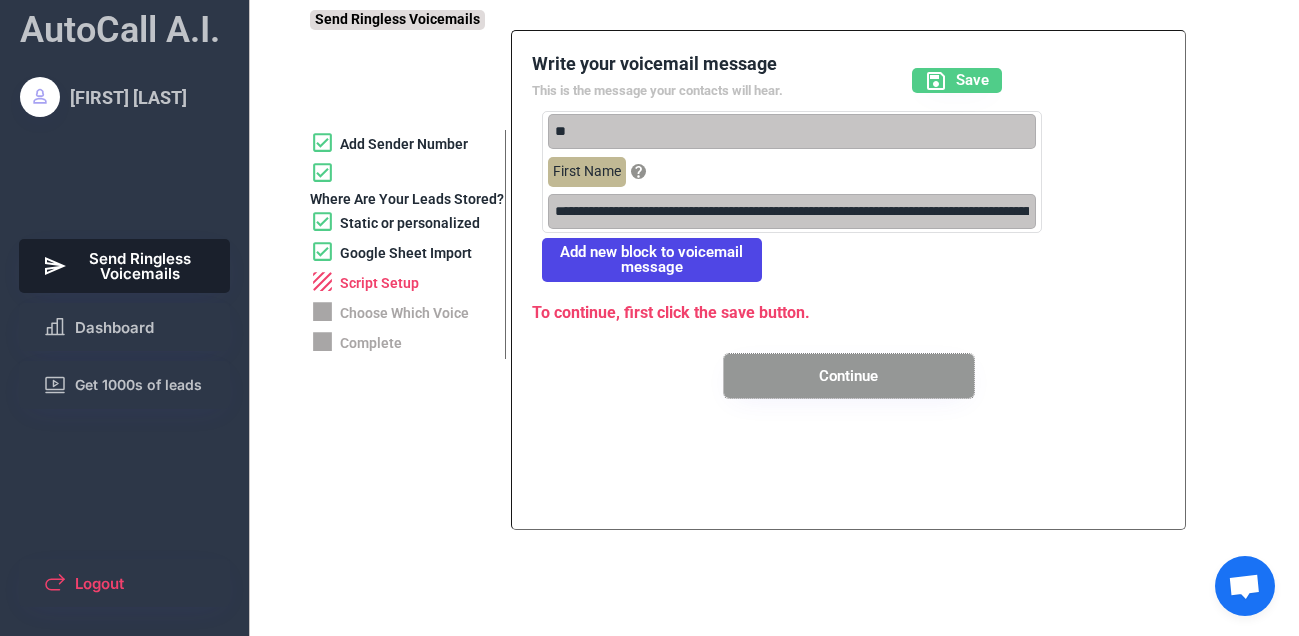 click on "Continue" at bounding box center [849, 376] 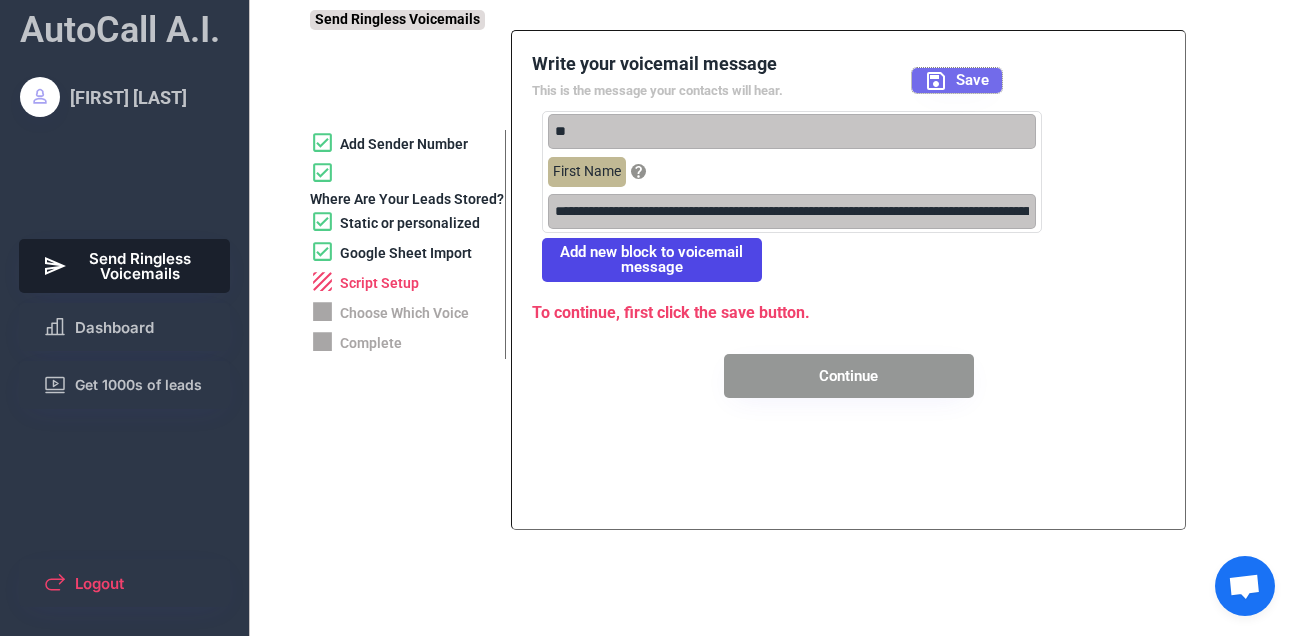 click at bounding box center (936, 81) 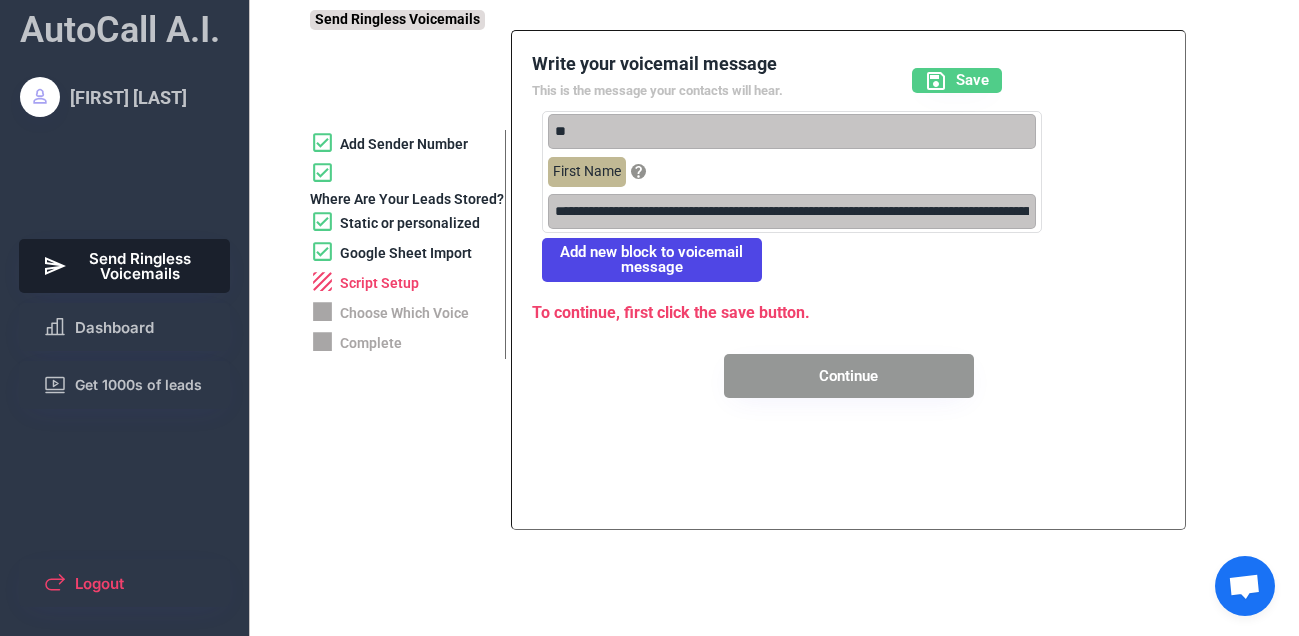 click on "To continue, first click the save button." at bounding box center [757, 313] 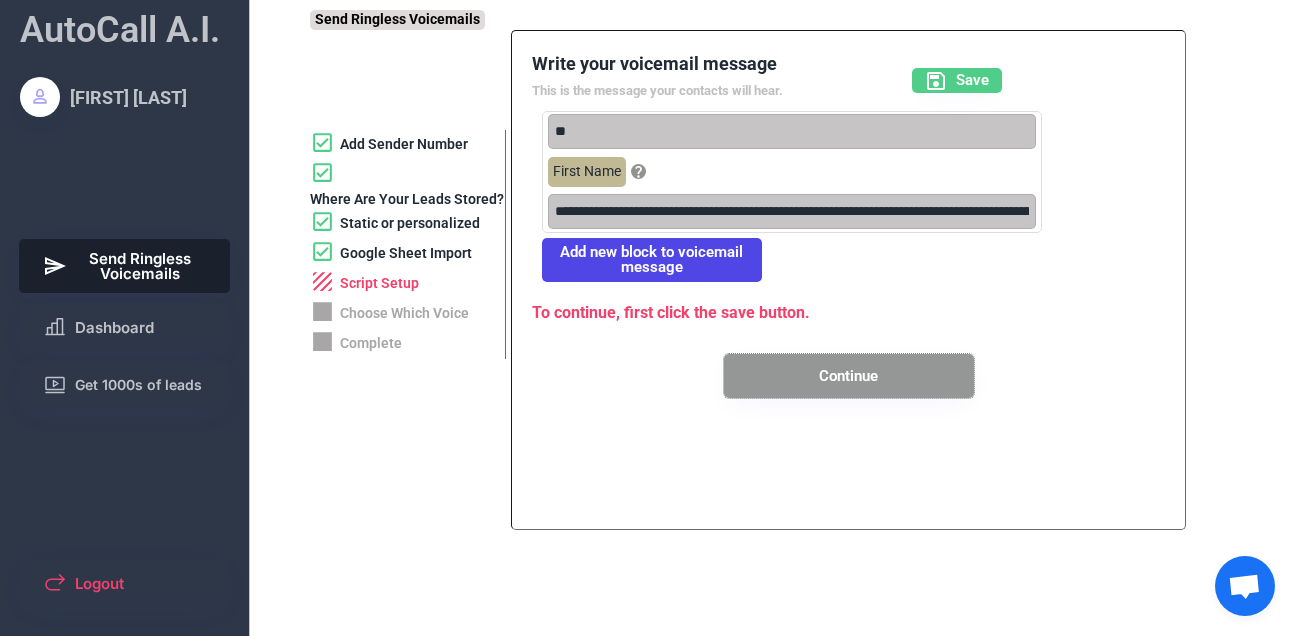 click on "Continue" at bounding box center (849, 376) 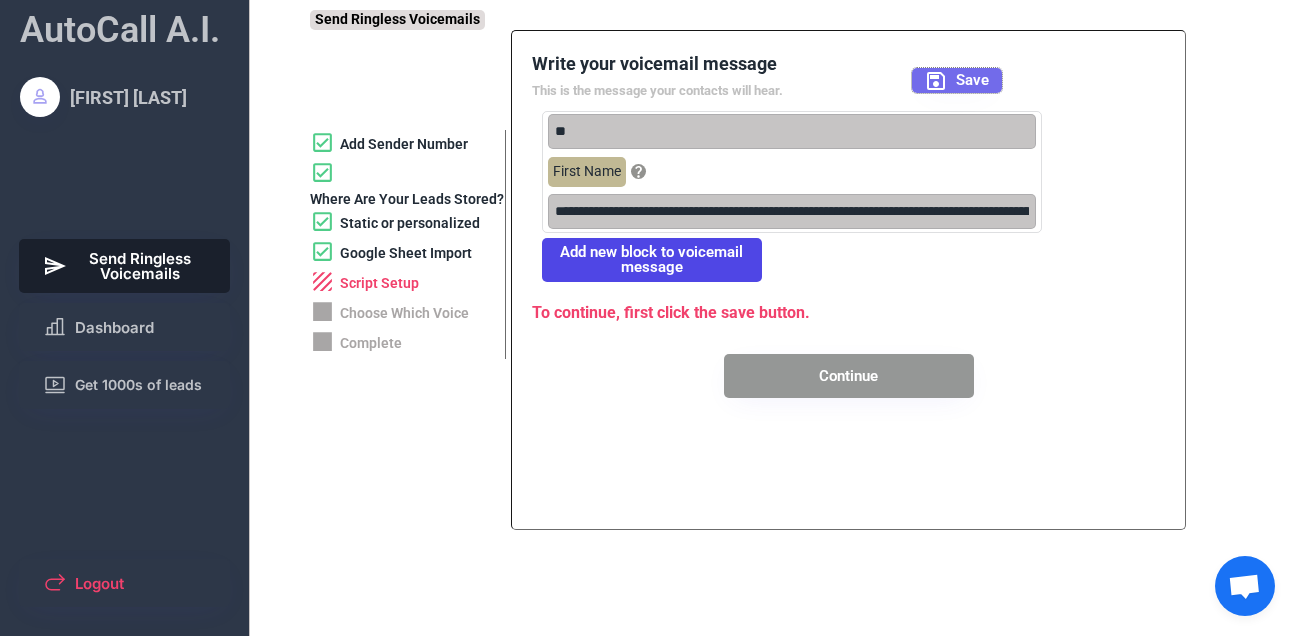 click on "Save" at bounding box center (972, 80) 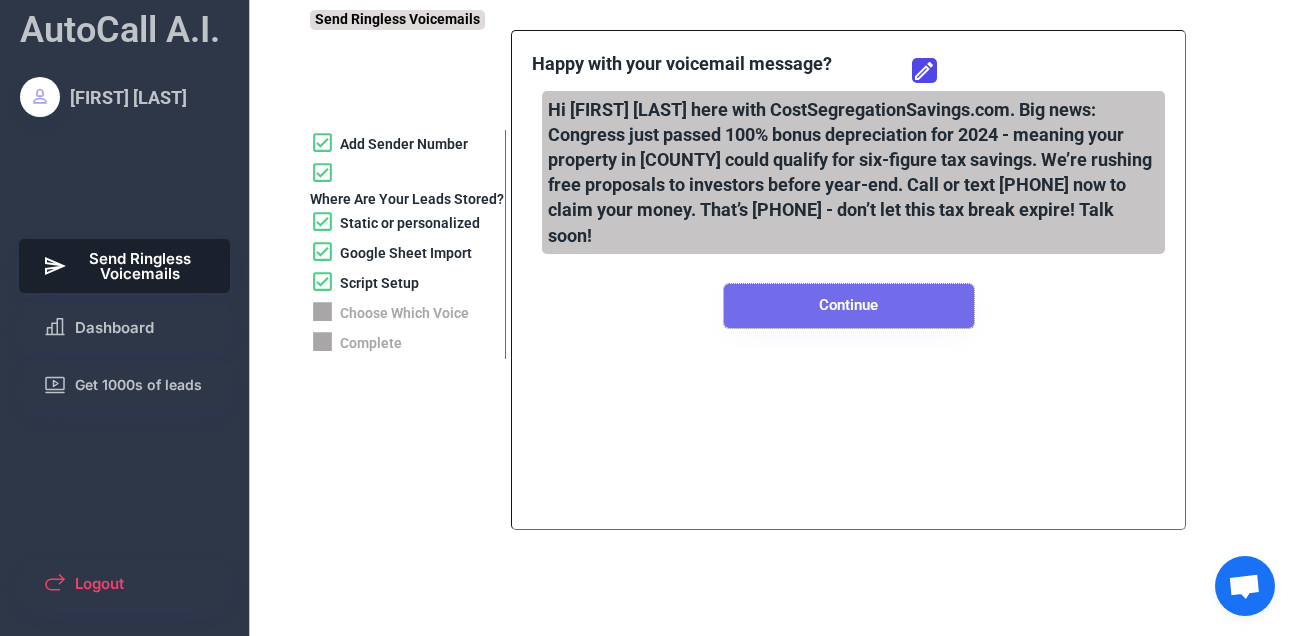 click on "Continue" at bounding box center (849, 306) 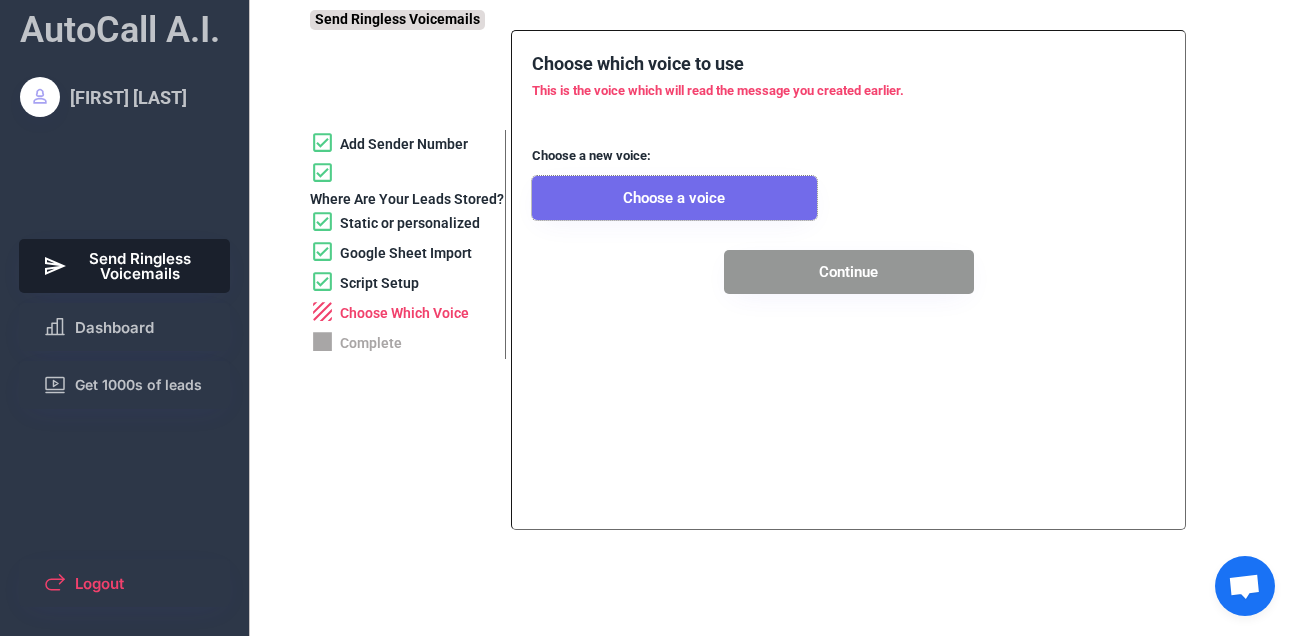 click on "Choose a voice" at bounding box center (674, 198) 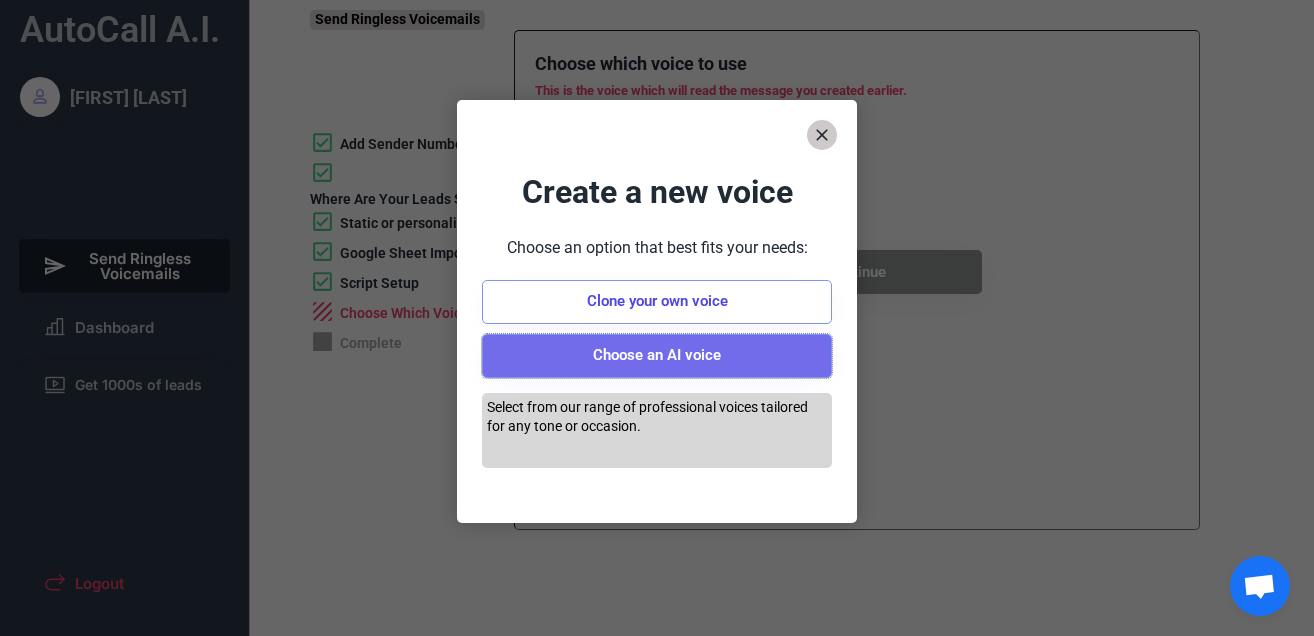 click on "Choose an AI voice" at bounding box center (657, 356) 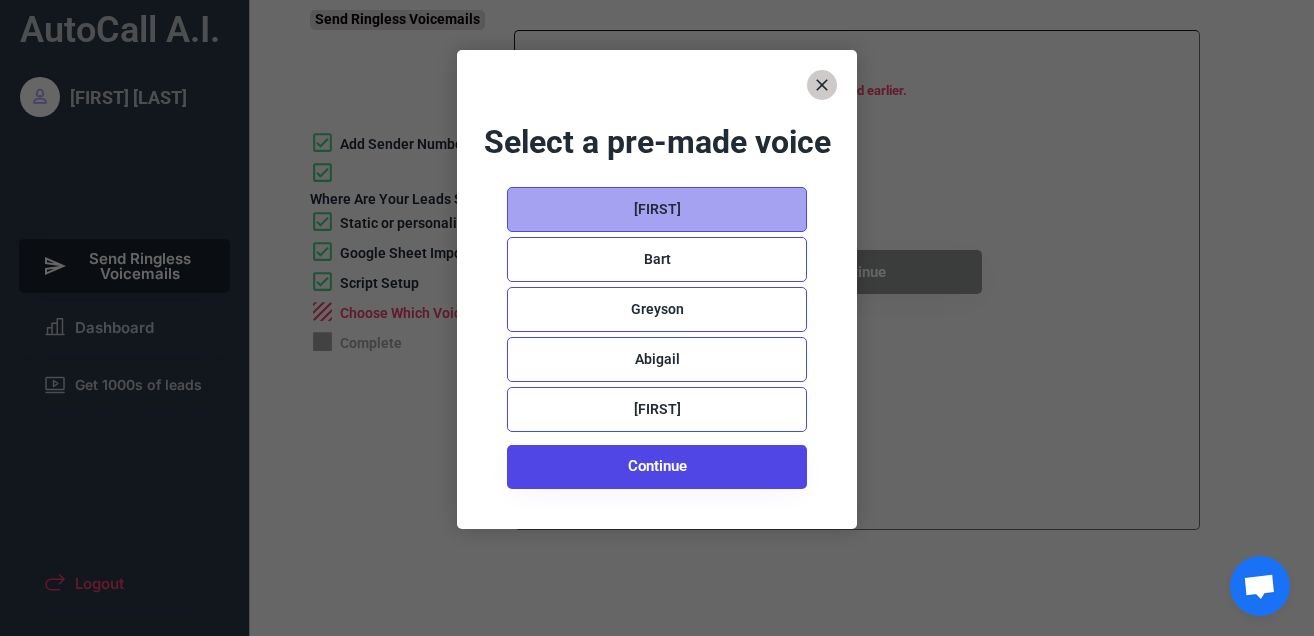 click on "[FIRST]" at bounding box center [657, 209] 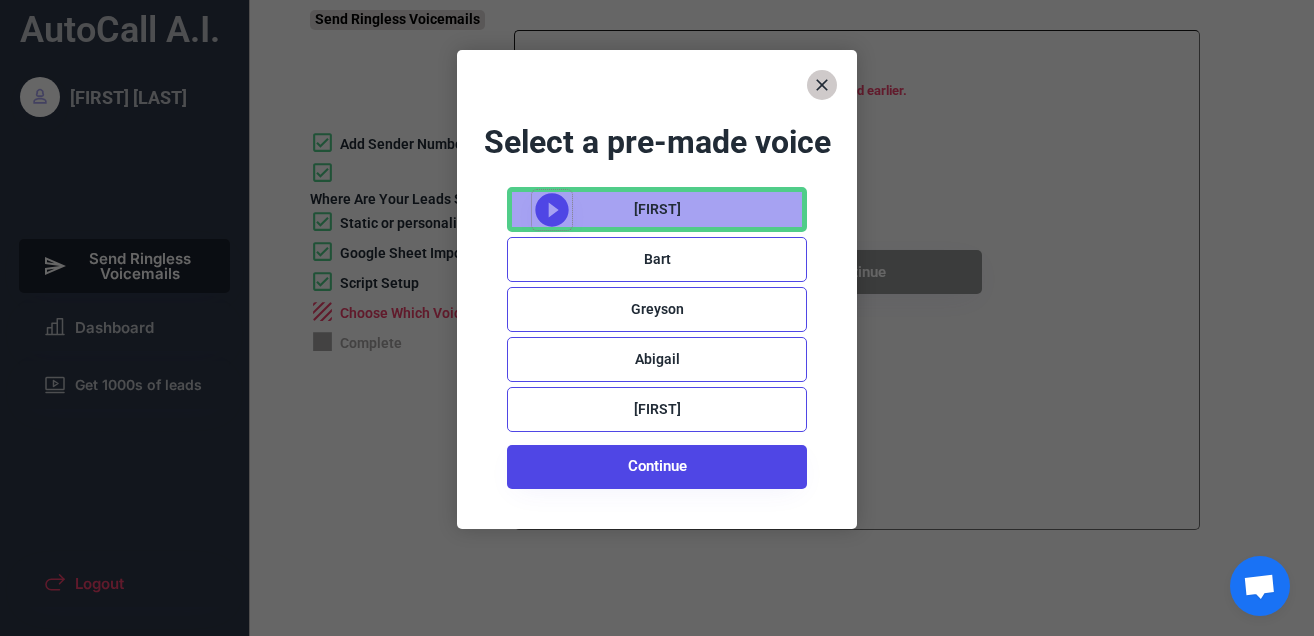 click at bounding box center [552, 210] 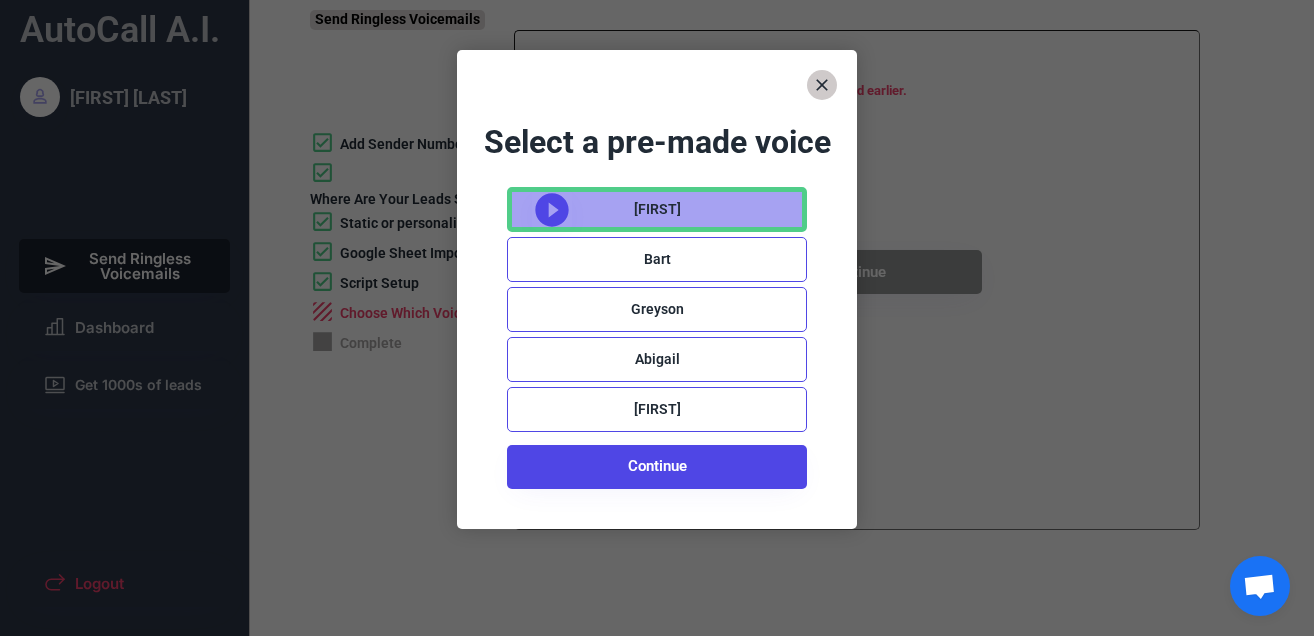 click at bounding box center [552, 210] 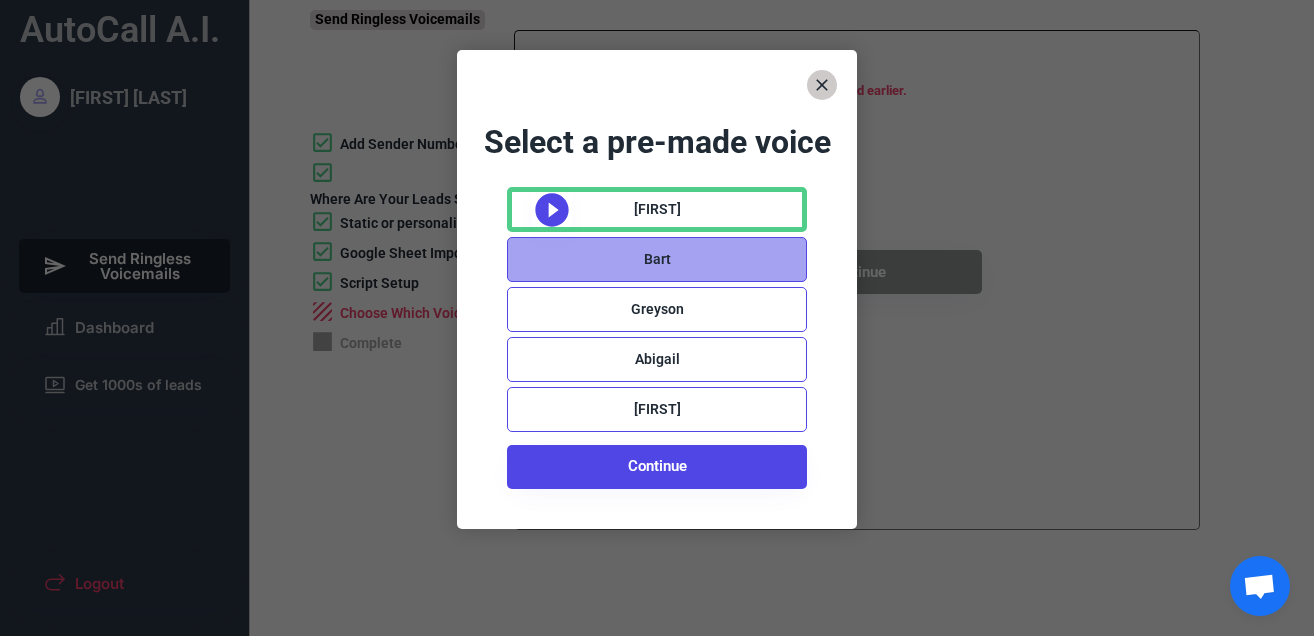 click on "Bart" at bounding box center (657, 259) 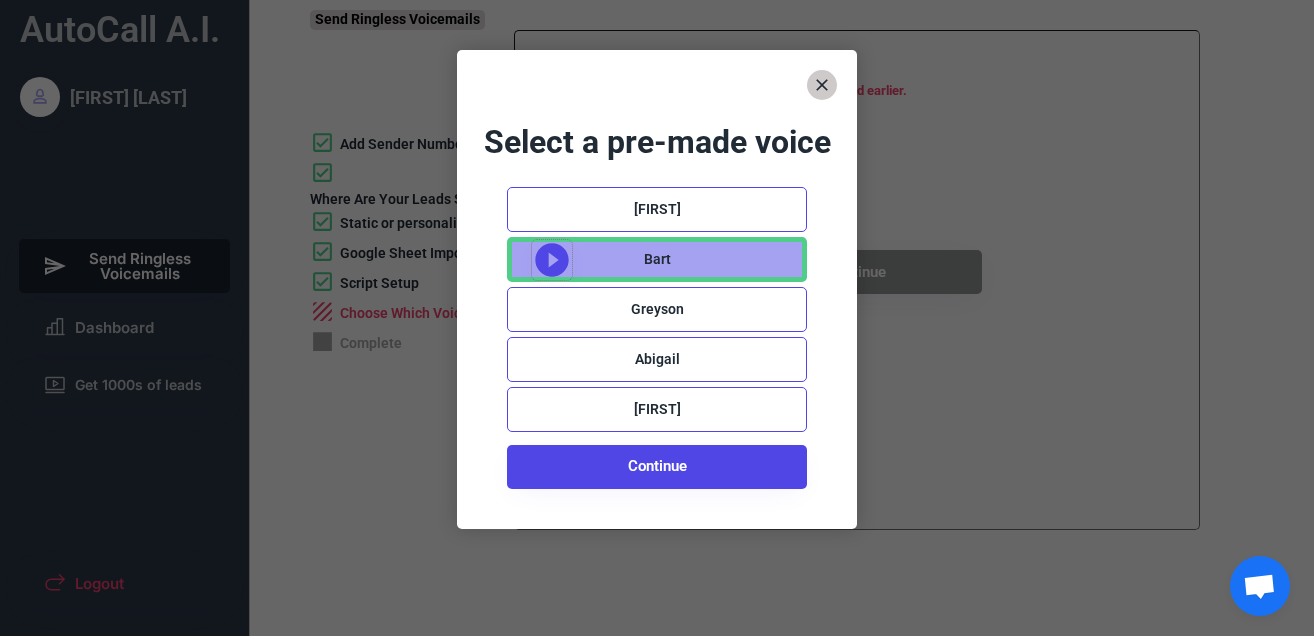 click at bounding box center (552, 260) 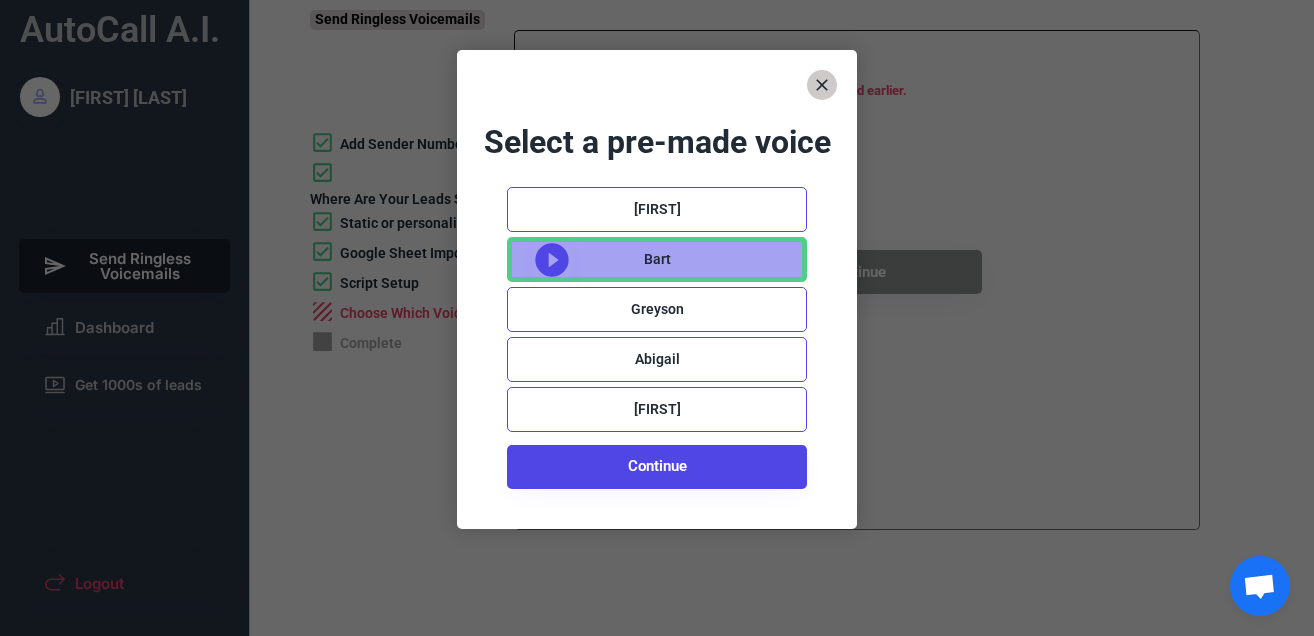 click at bounding box center [552, 260] 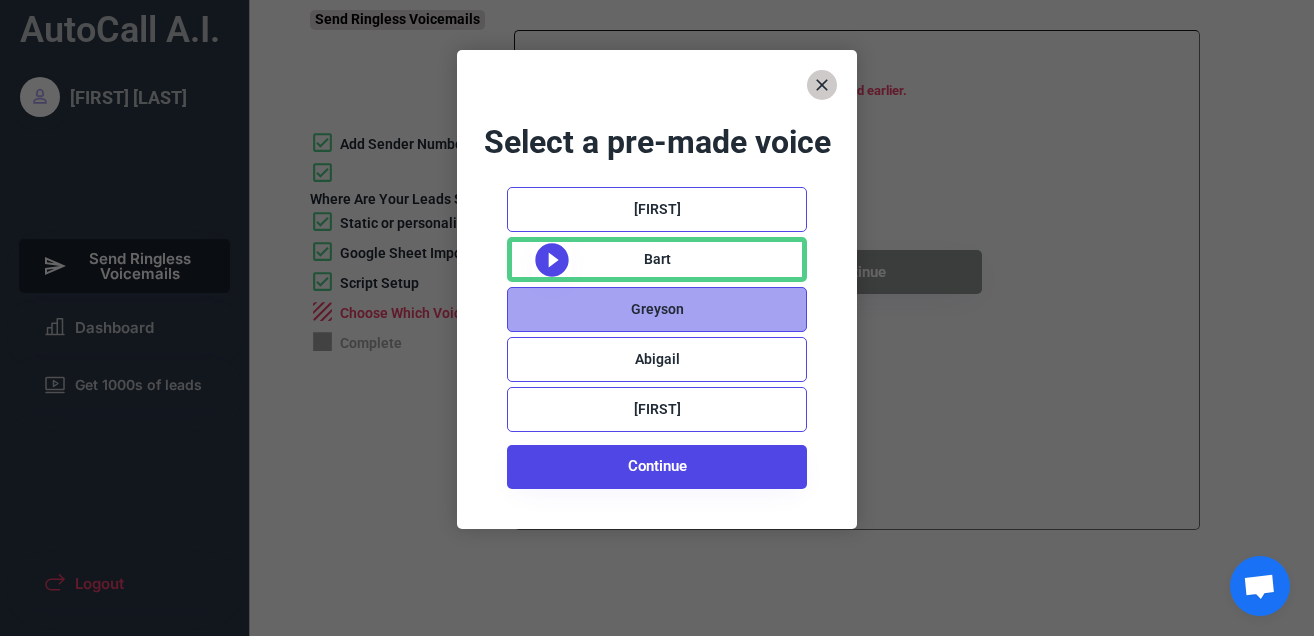 click on "Greyson" at bounding box center (657, 309) 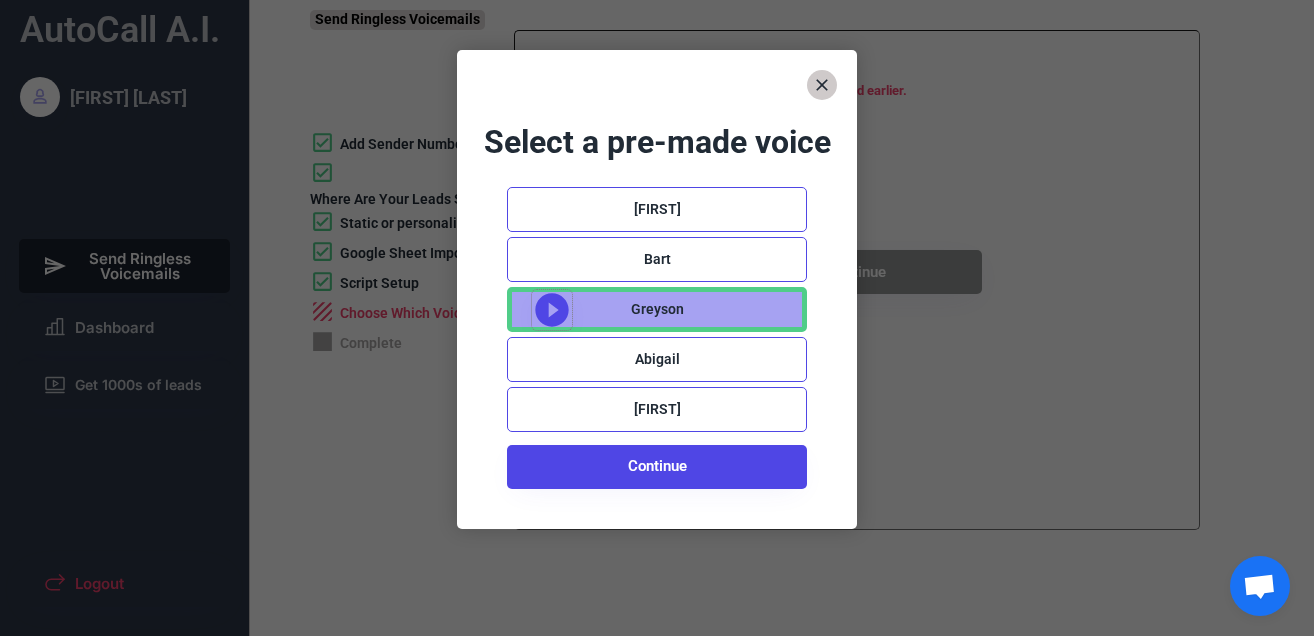 click at bounding box center [551, 309] 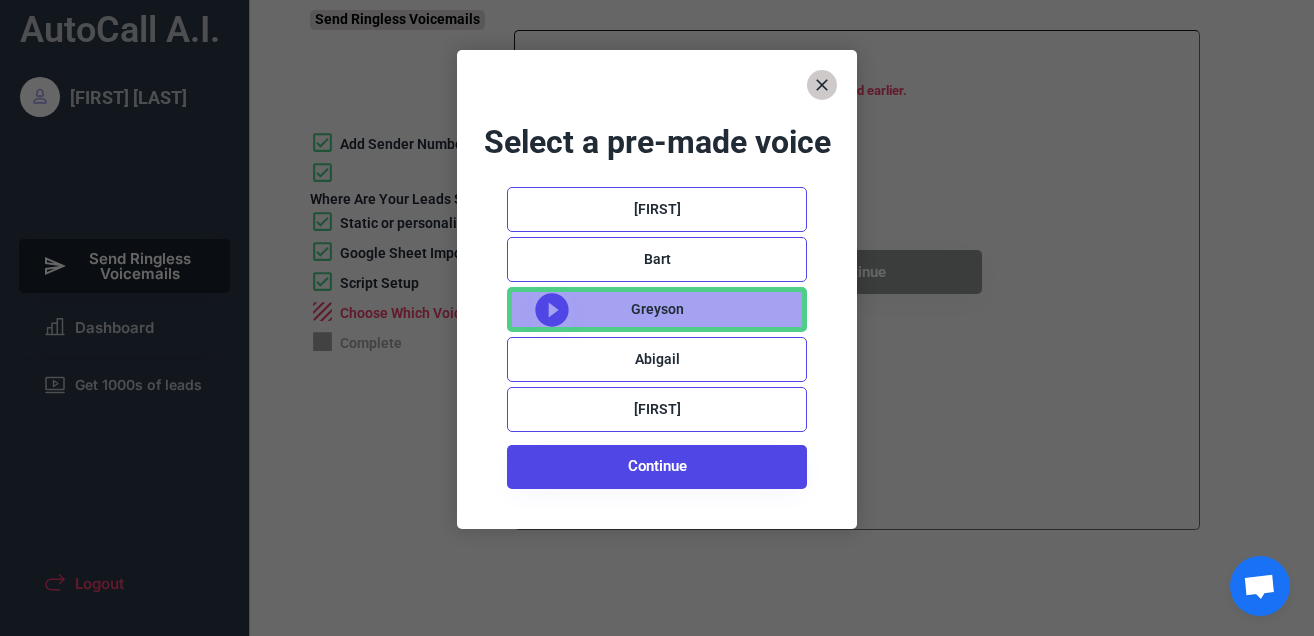 click at bounding box center [551, 309] 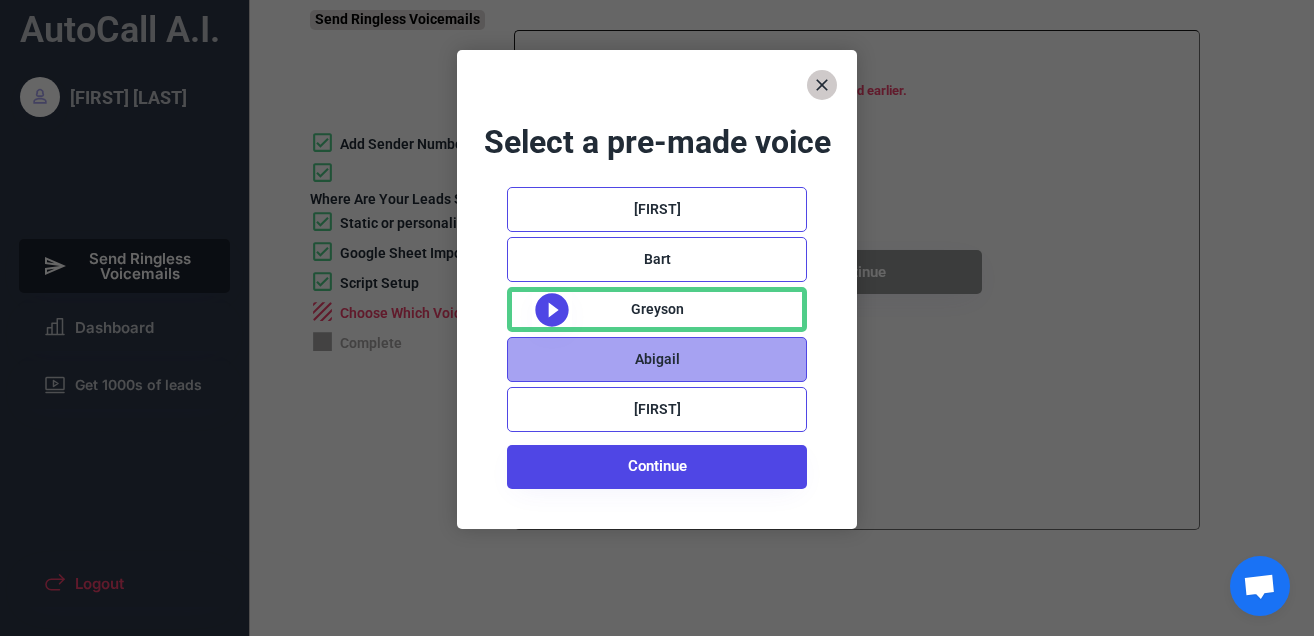 click on "Abigail" at bounding box center (657, 359) 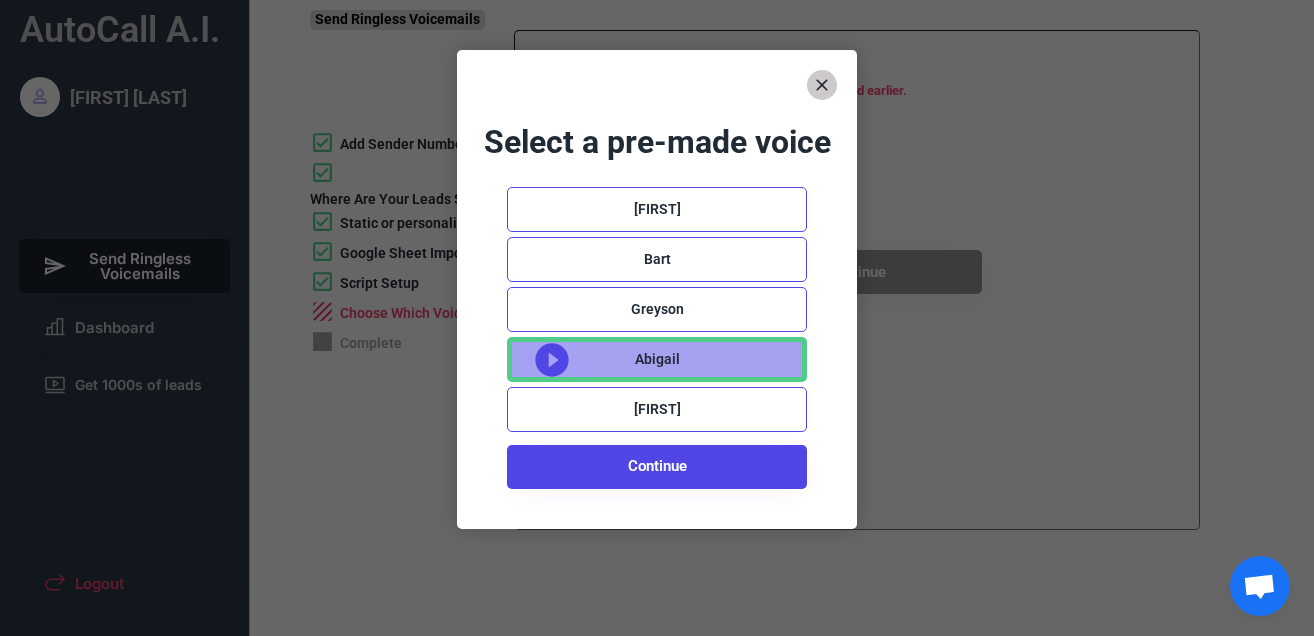 click at bounding box center (551, 359) 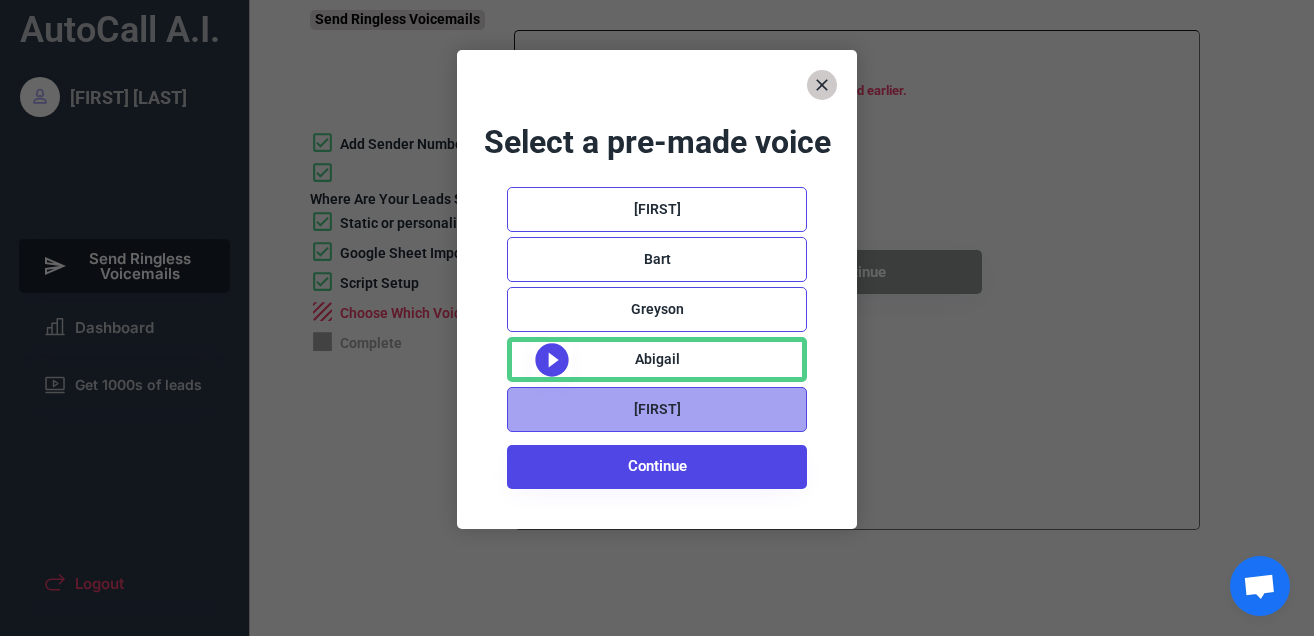 click on "[FIRST]" at bounding box center [657, 409] 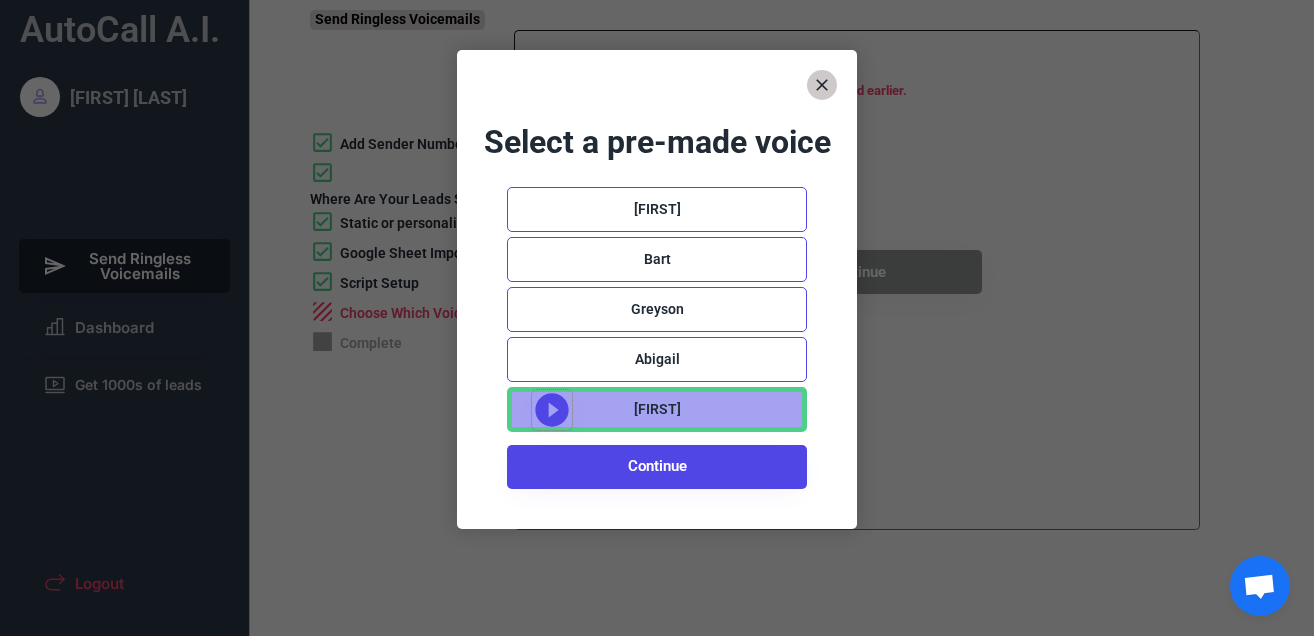 click at bounding box center (552, 410) 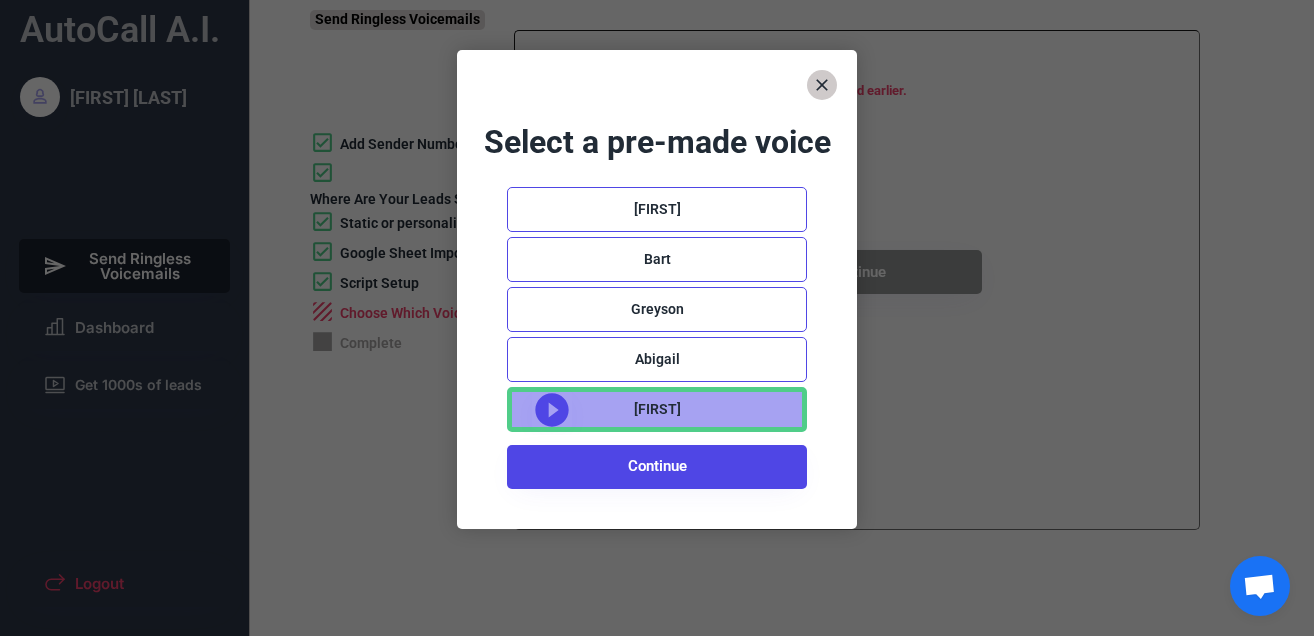 click at bounding box center [552, 410] 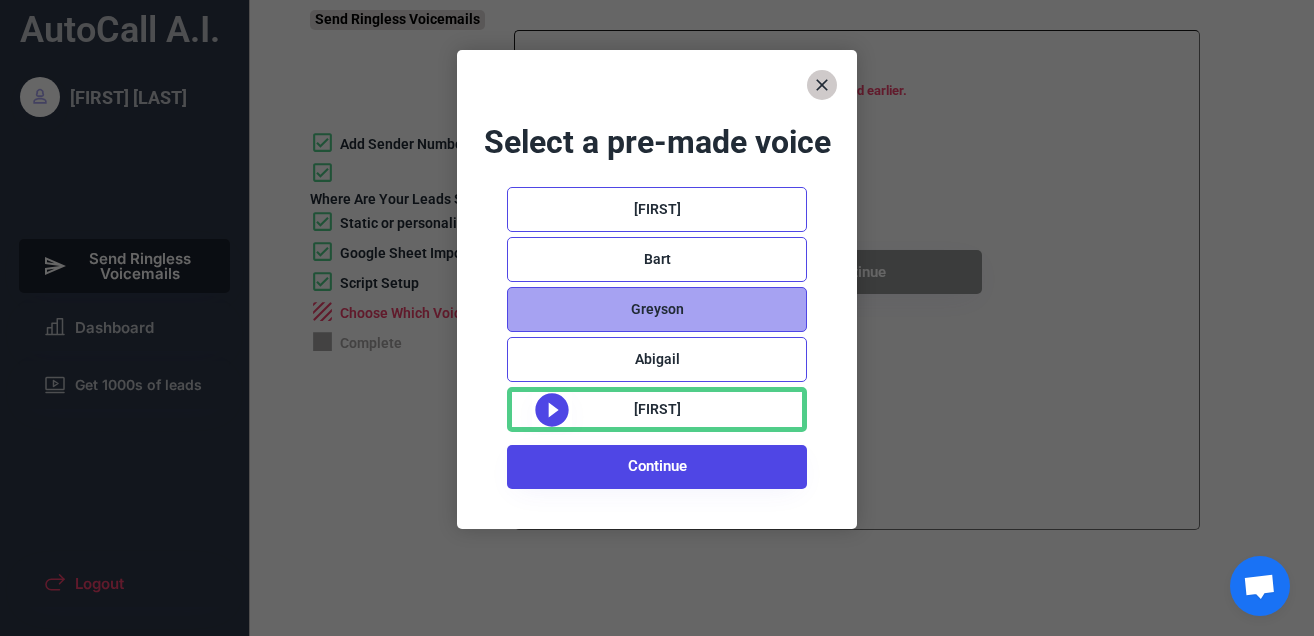 click on "Greyson" at bounding box center (657, 309) 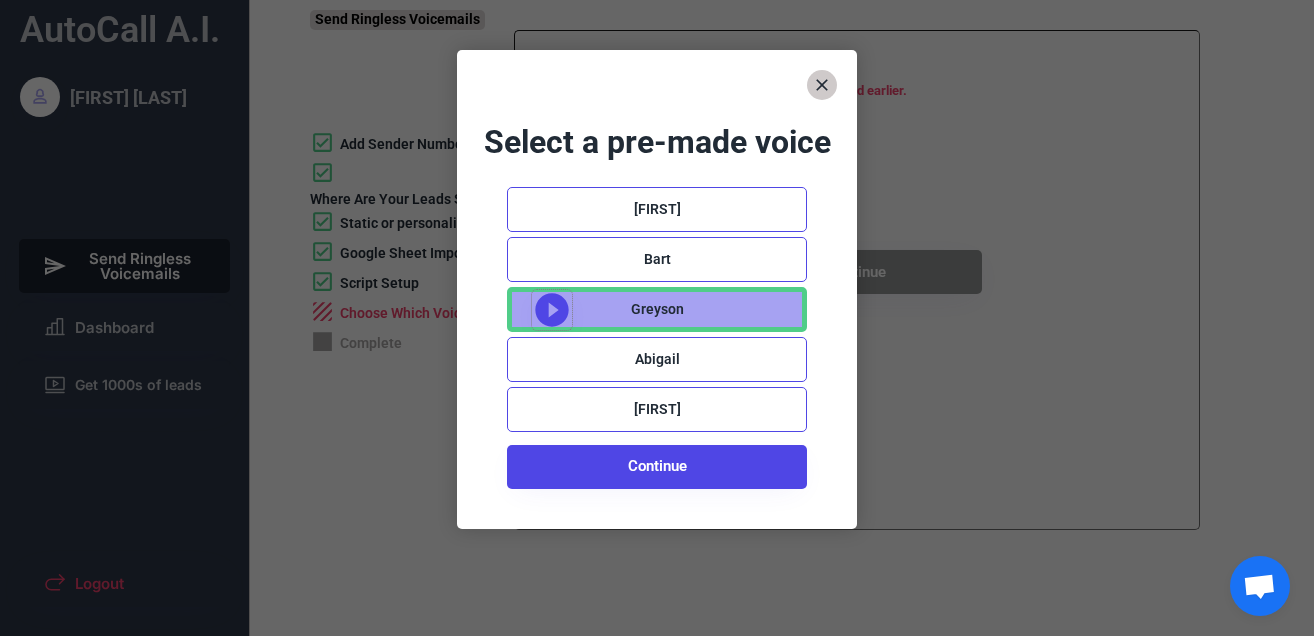 click at bounding box center (552, 310) 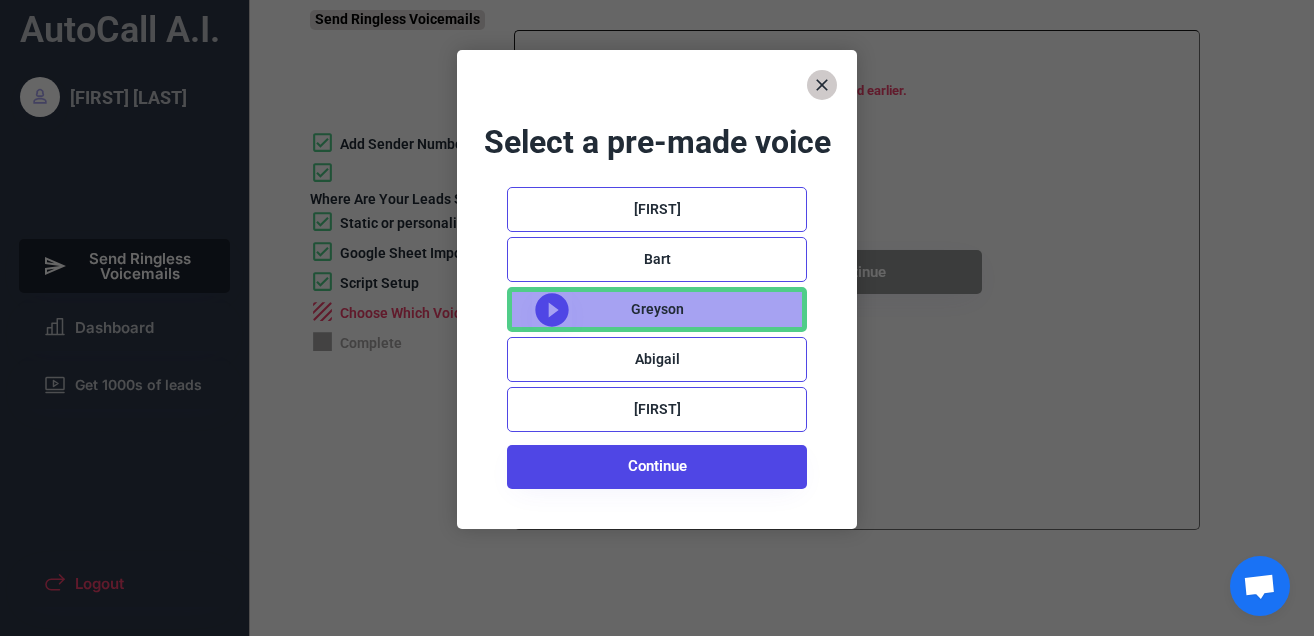 click at bounding box center [552, 310] 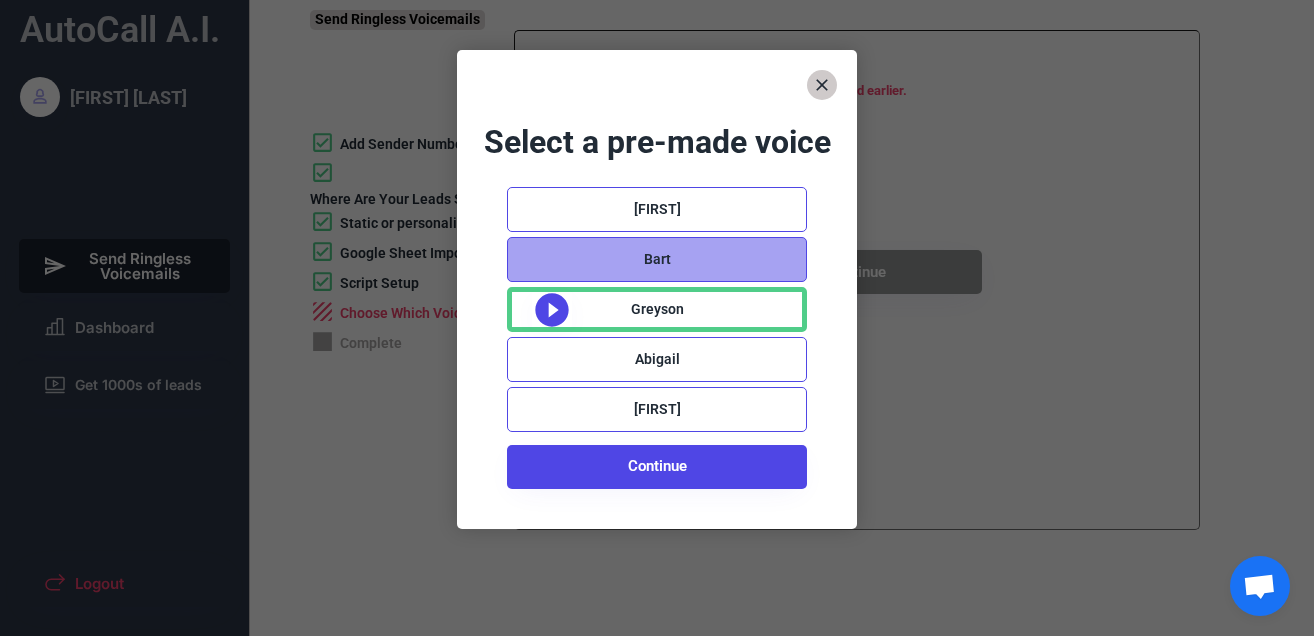 click on "Bart" at bounding box center [657, 259] 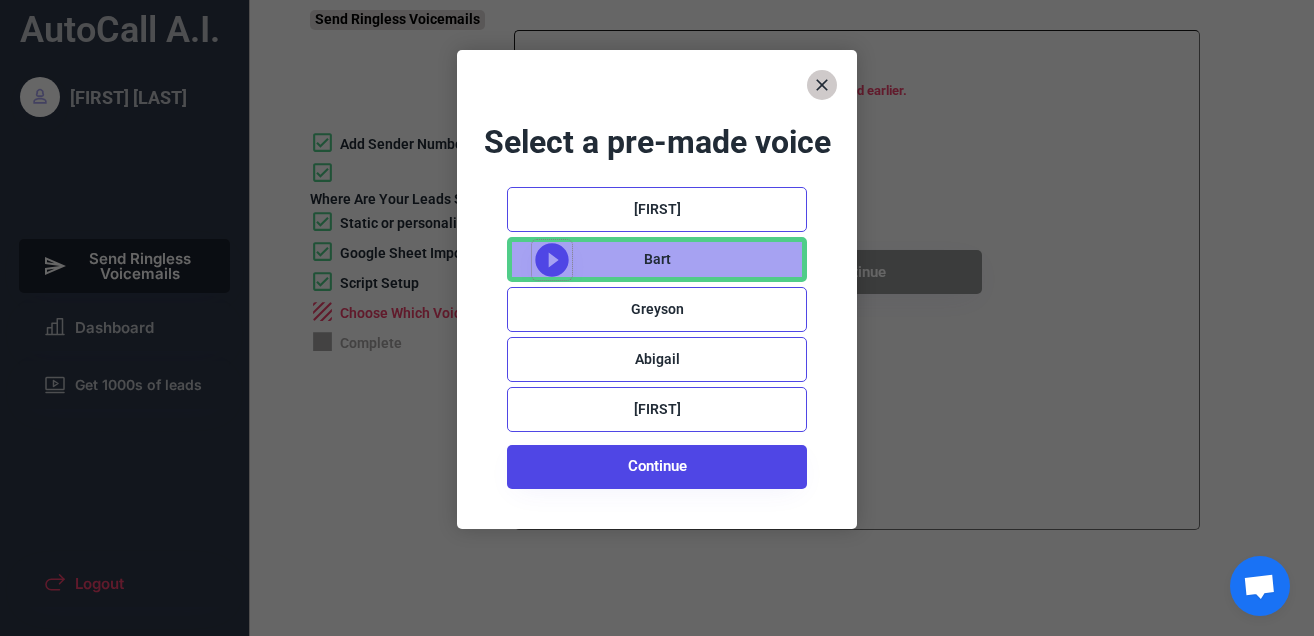 click at bounding box center [551, 259] 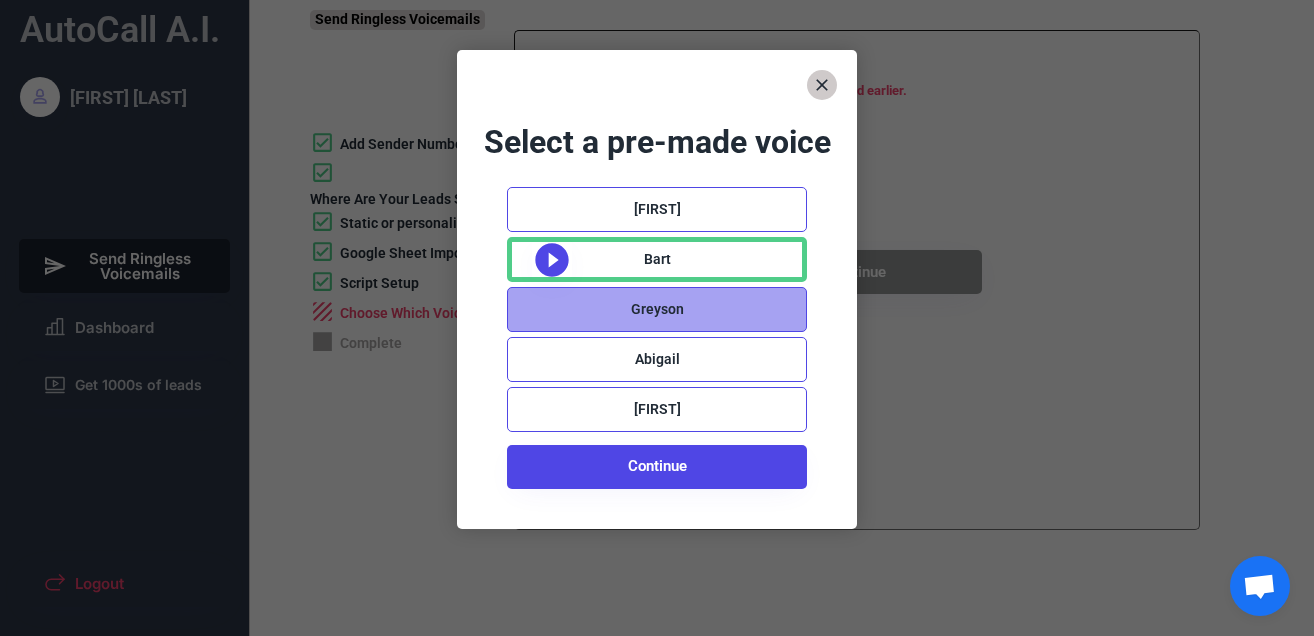 click on "Greyson" at bounding box center (657, 309) 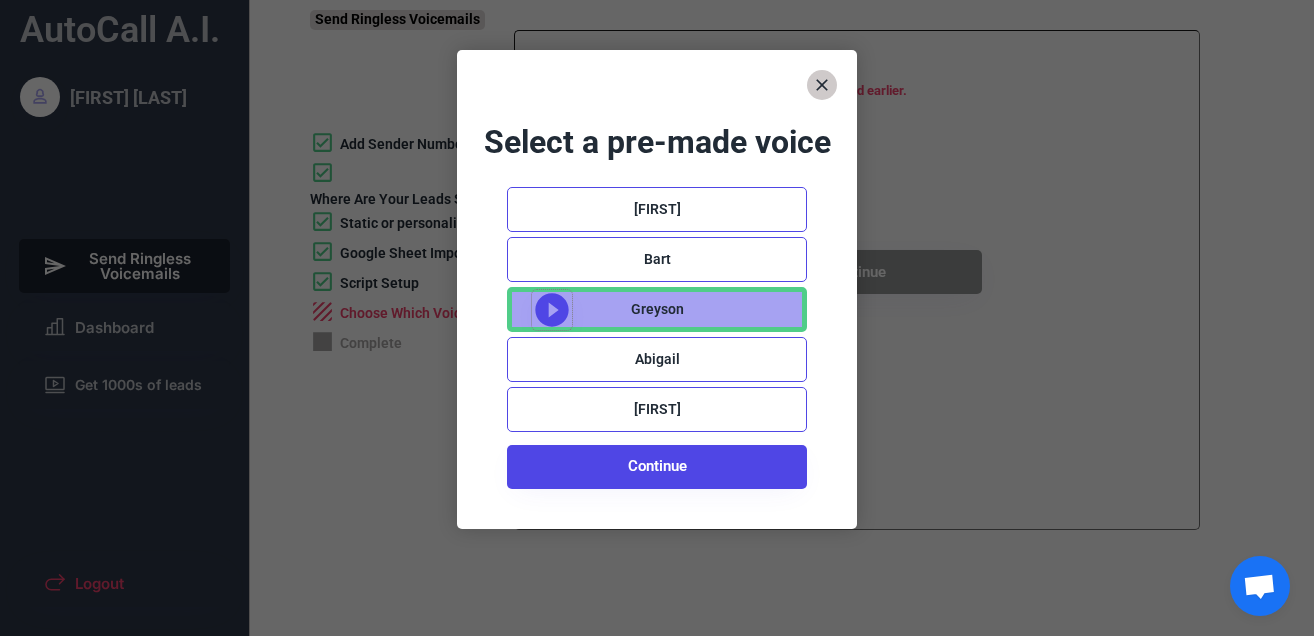 click at bounding box center (551, 309) 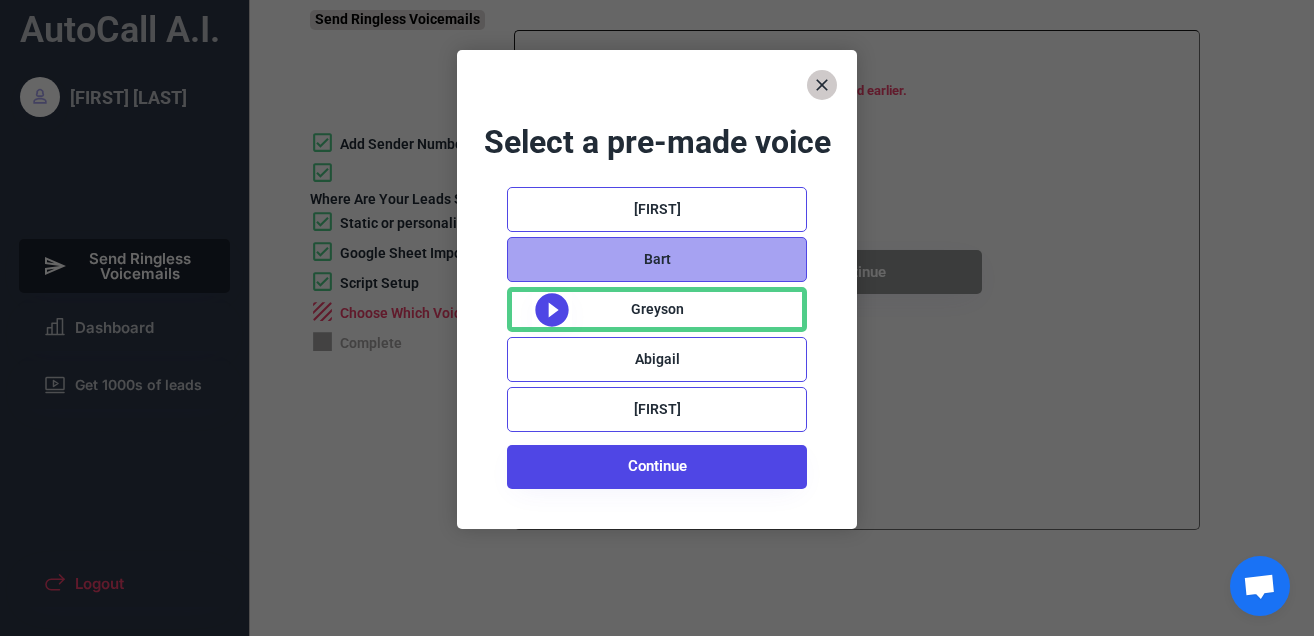 click on "Bart" at bounding box center [657, 259] 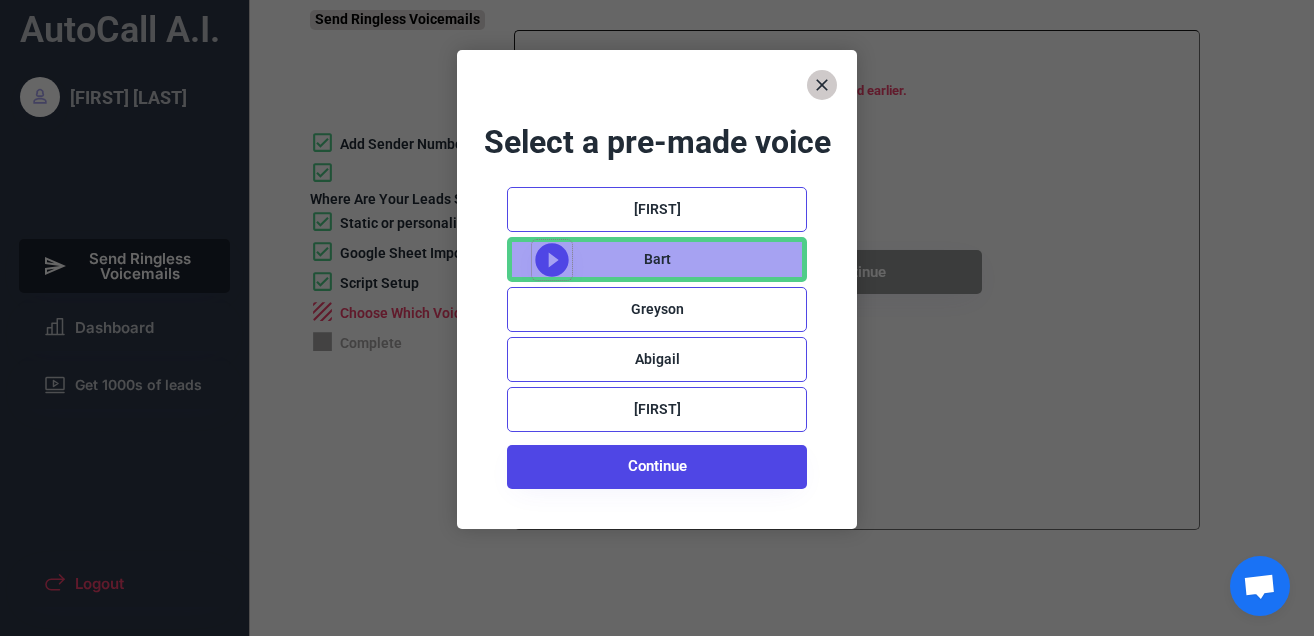 click at bounding box center (552, 260) 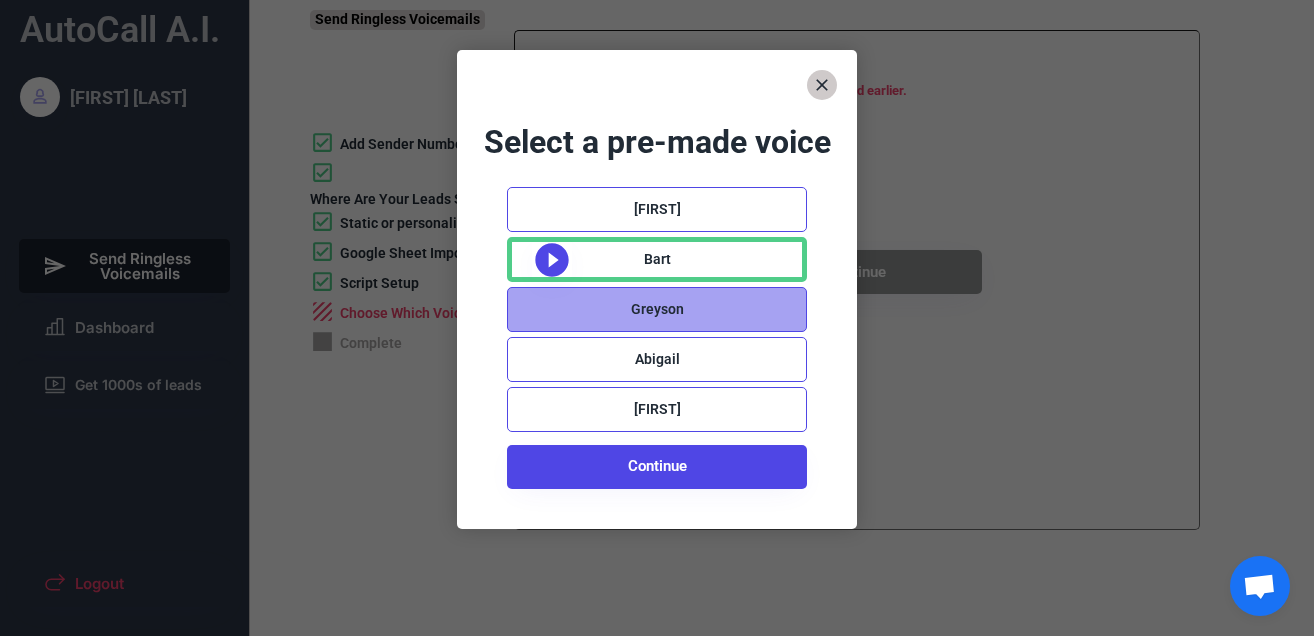 click on "Greyson" at bounding box center [657, 309] 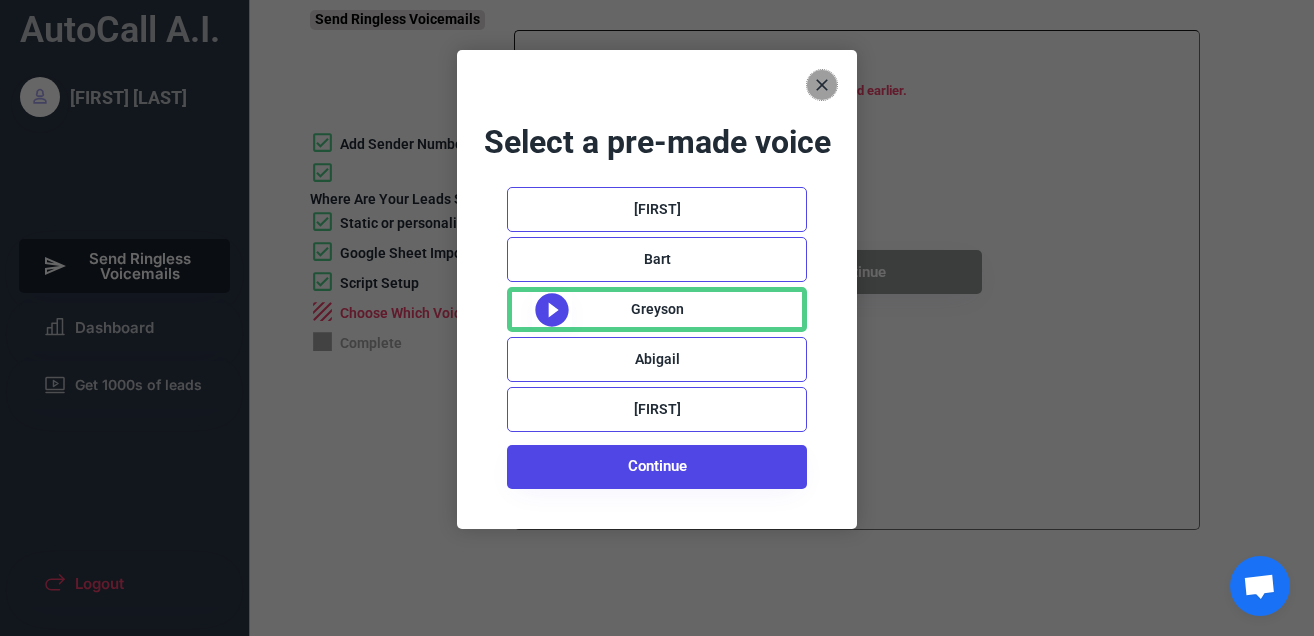 click at bounding box center (822, 85) 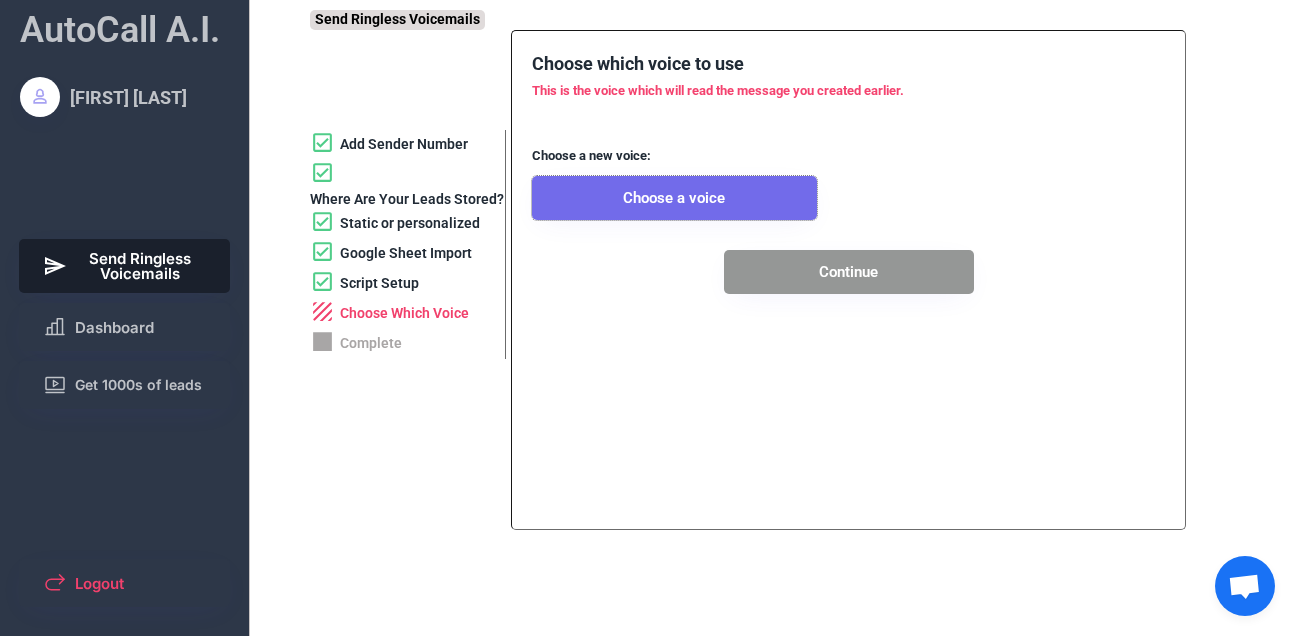 click on "Choose a voice" at bounding box center [674, 198] 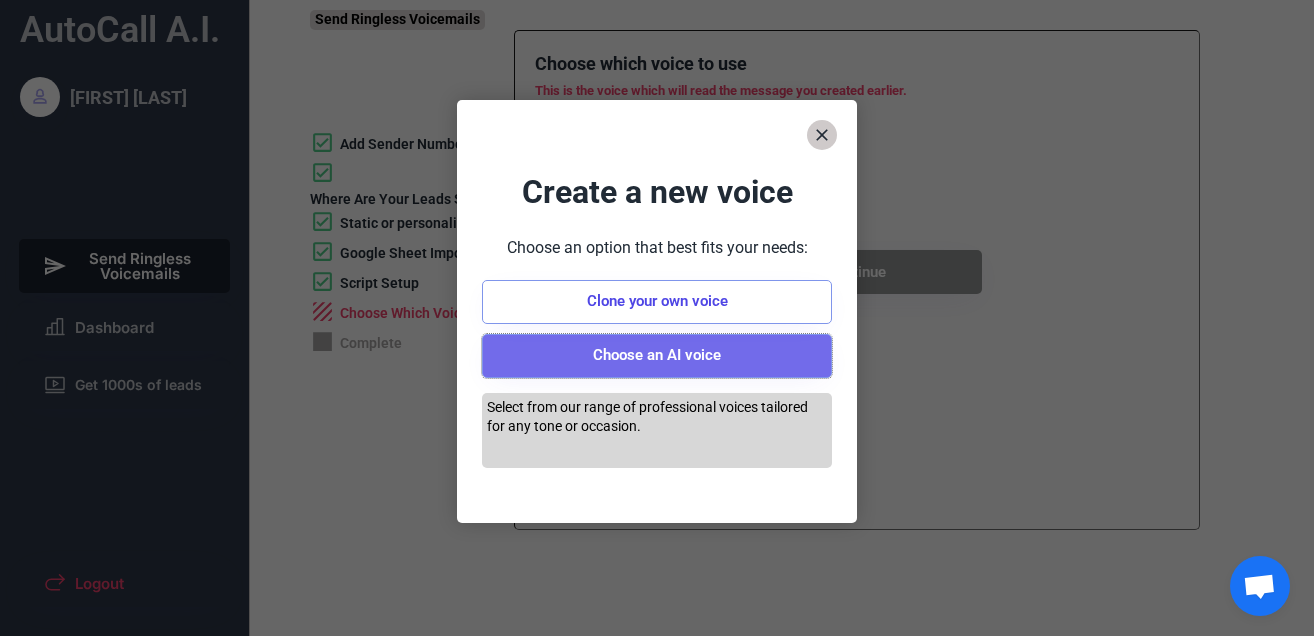 click on "Choose an AI voice" at bounding box center (657, 356) 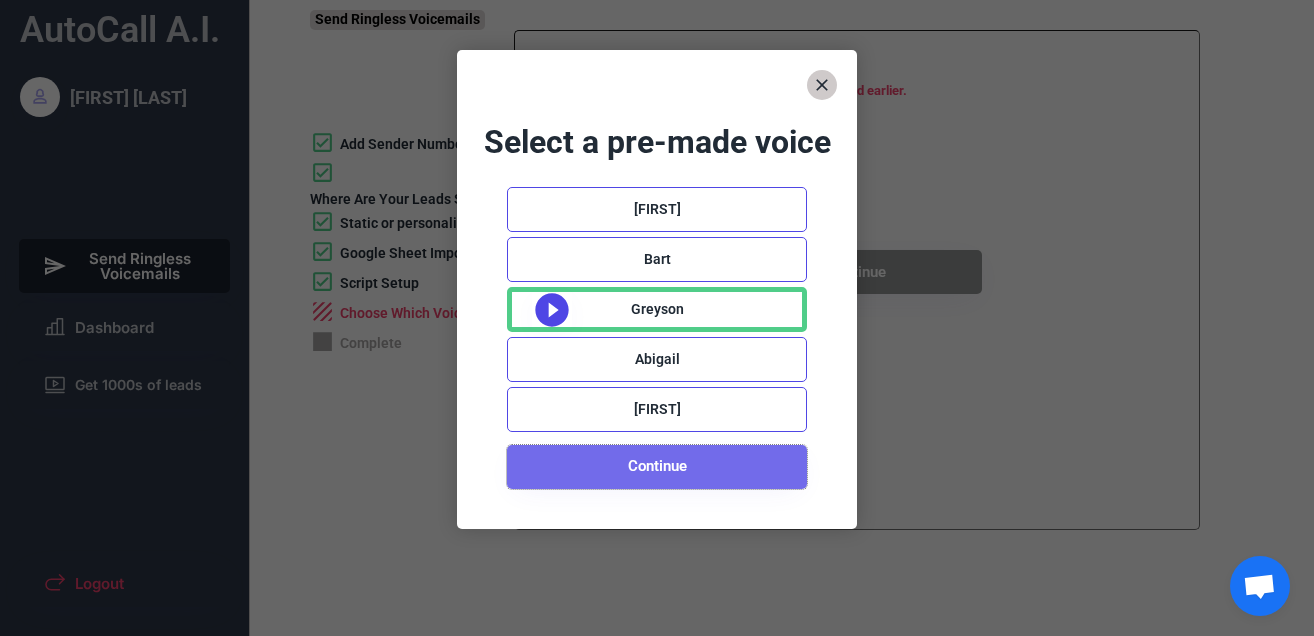 click on "Continue" at bounding box center [657, 467] 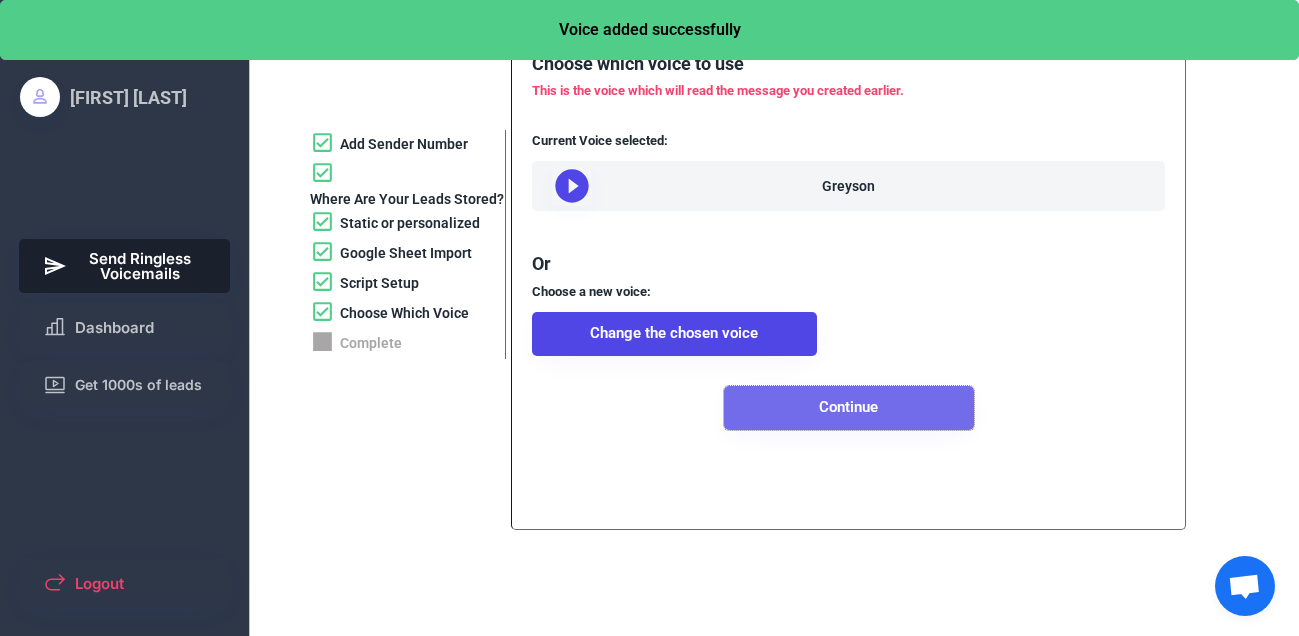 click on "Continue" at bounding box center (849, 408) 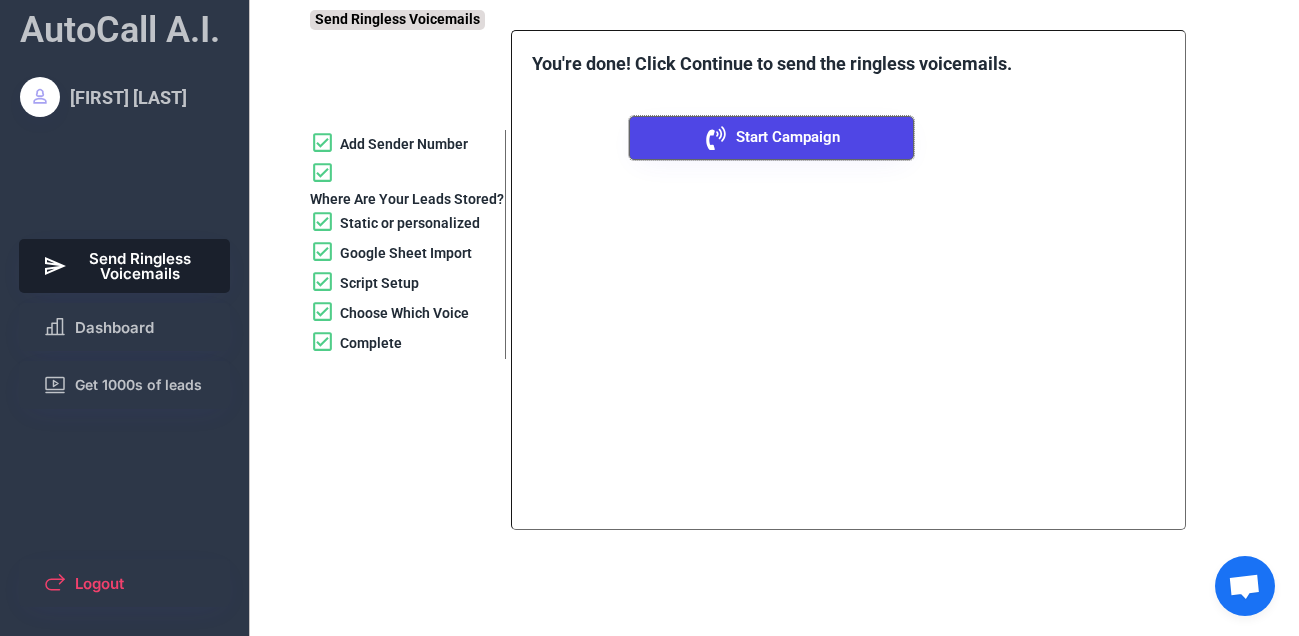 click on "Start Campaign" at bounding box center [788, 137] 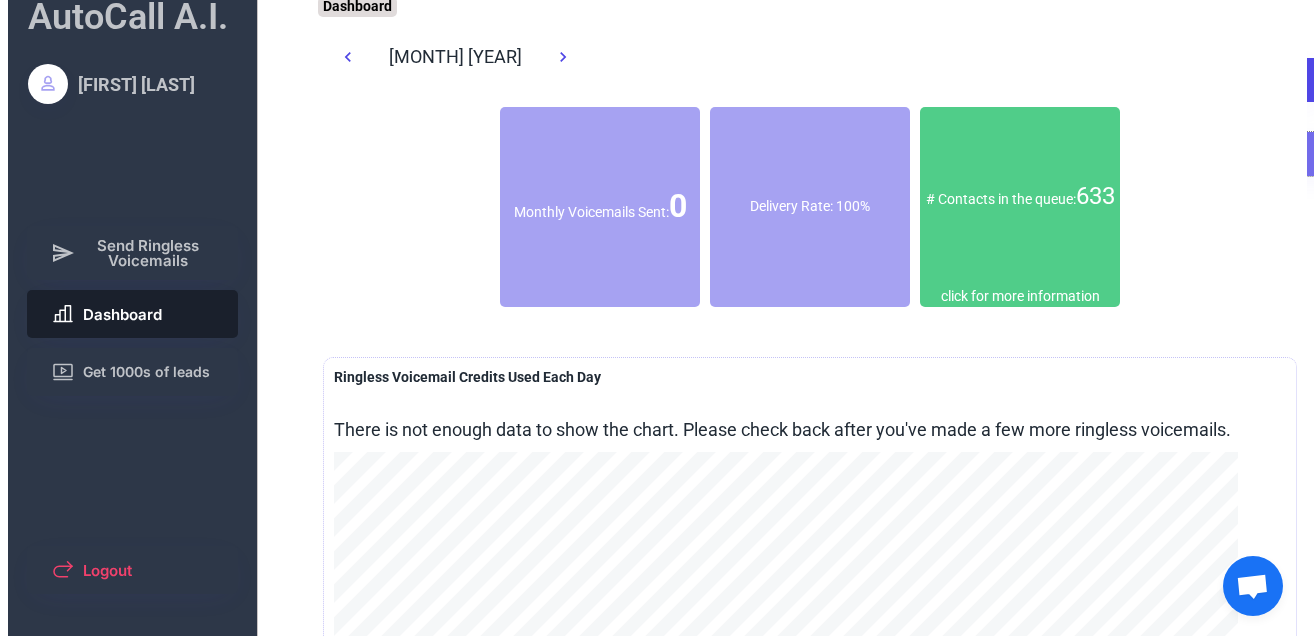 scroll, scrollTop: 0, scrollLeft: 0, axis: both 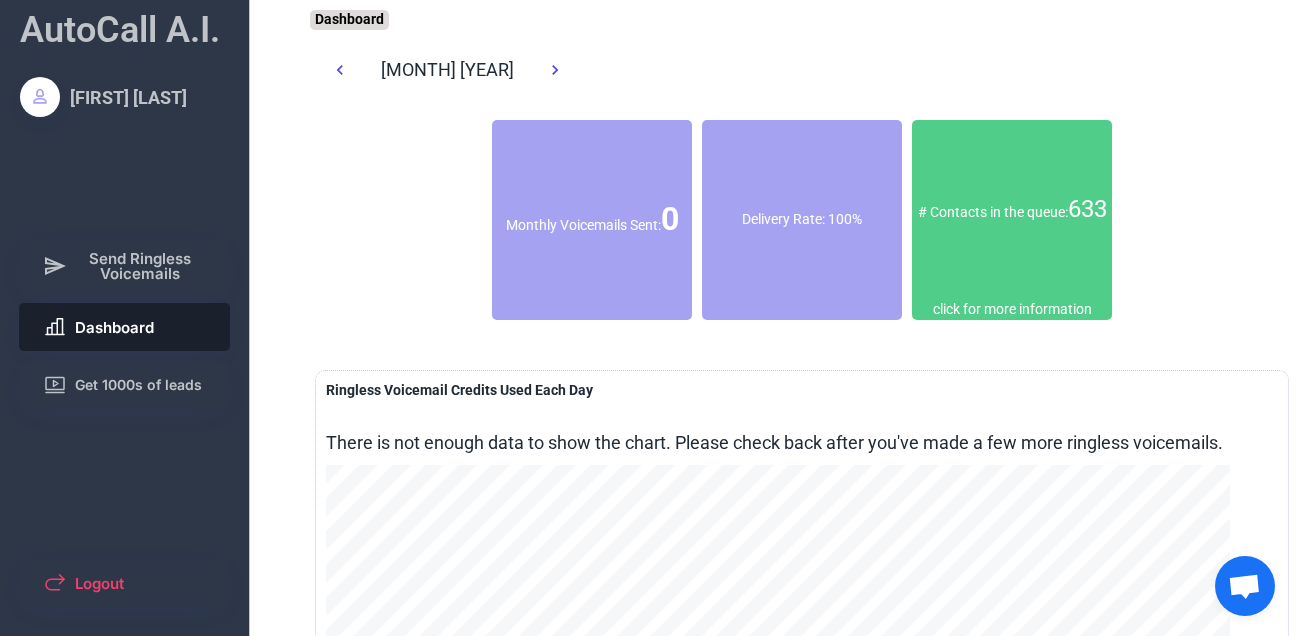 click on "click for more information" at bounding box center [1012, 310] 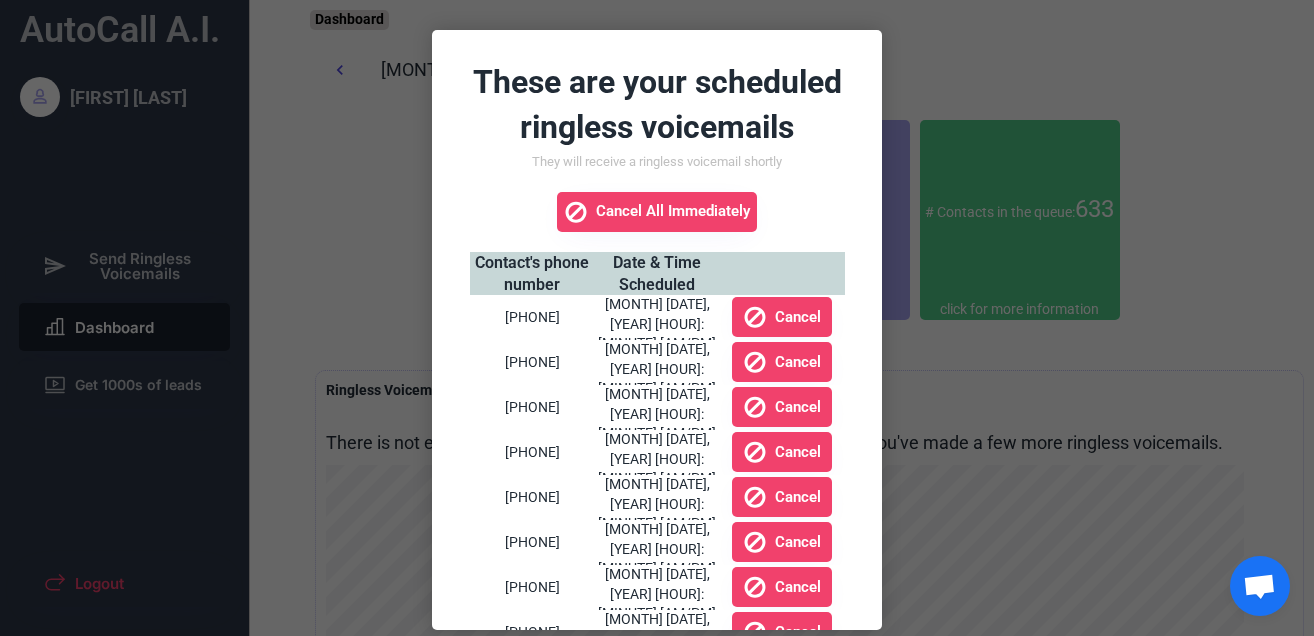 scroll, scrollTop: 75, scrollLeft: 0, axis: vertical 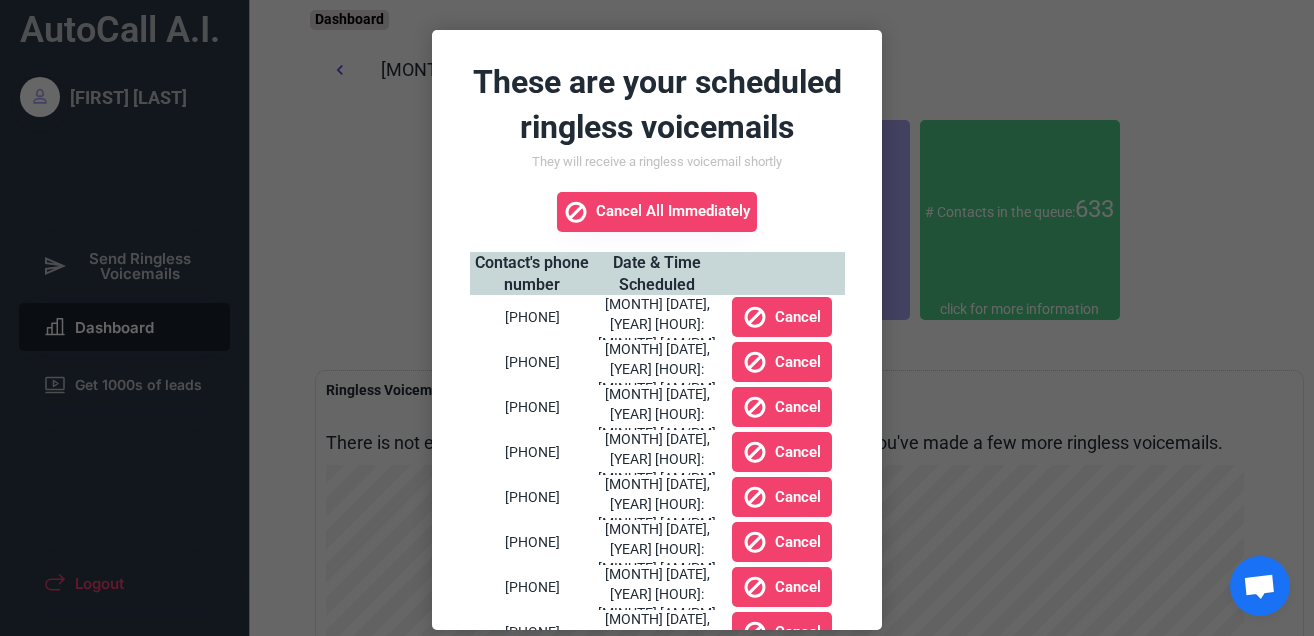click at bounding box center [657, 318] 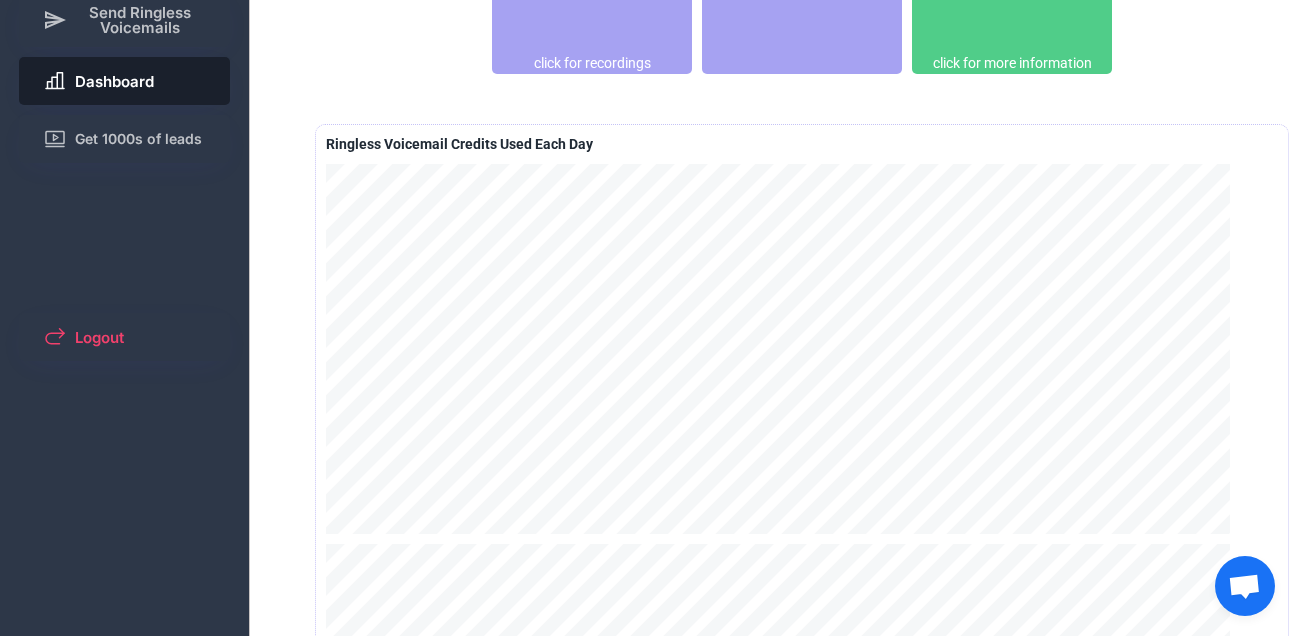 scroll, scrollTop: 244, scrollLeft: 0, axis: vertical 